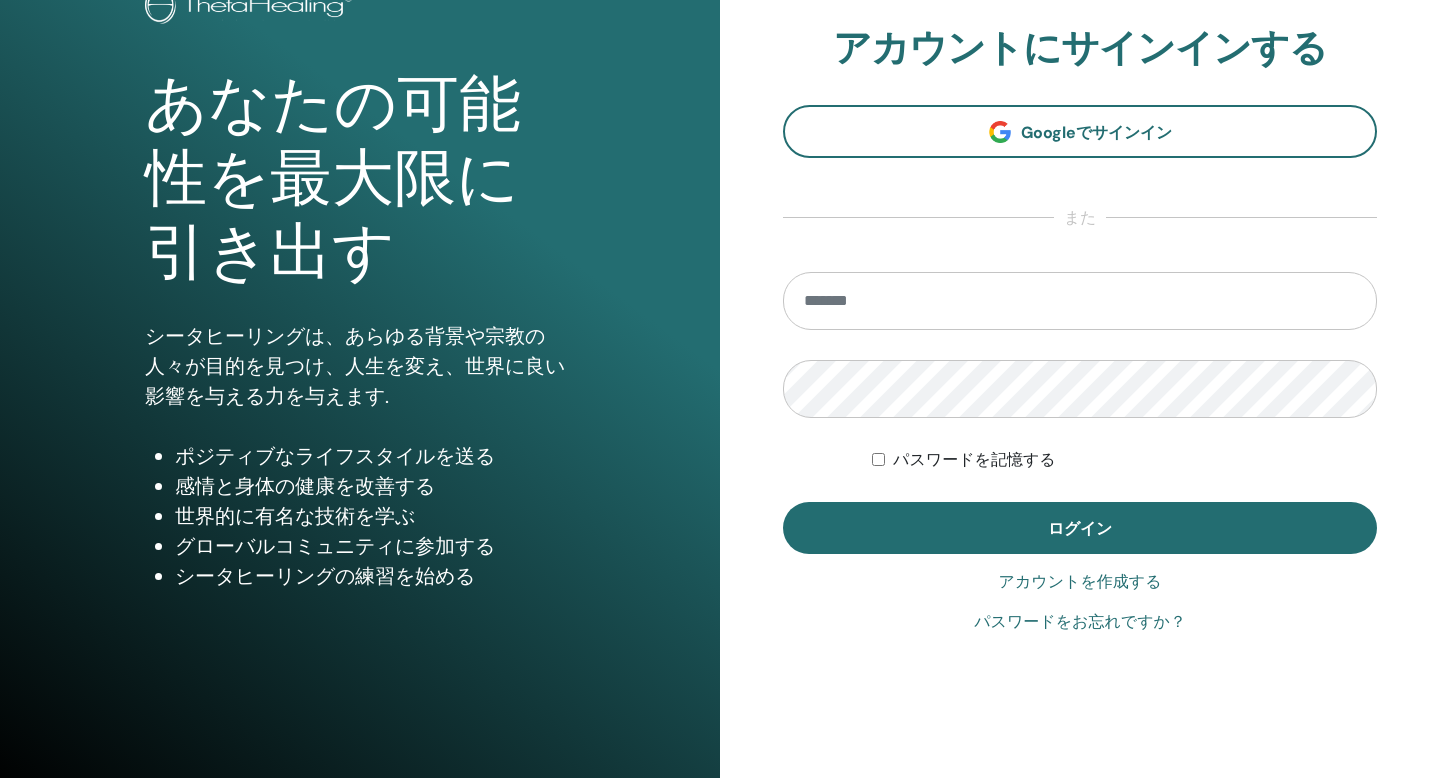 scroll, scrollTop: 182, scrollLeft: 0, axis: vertical 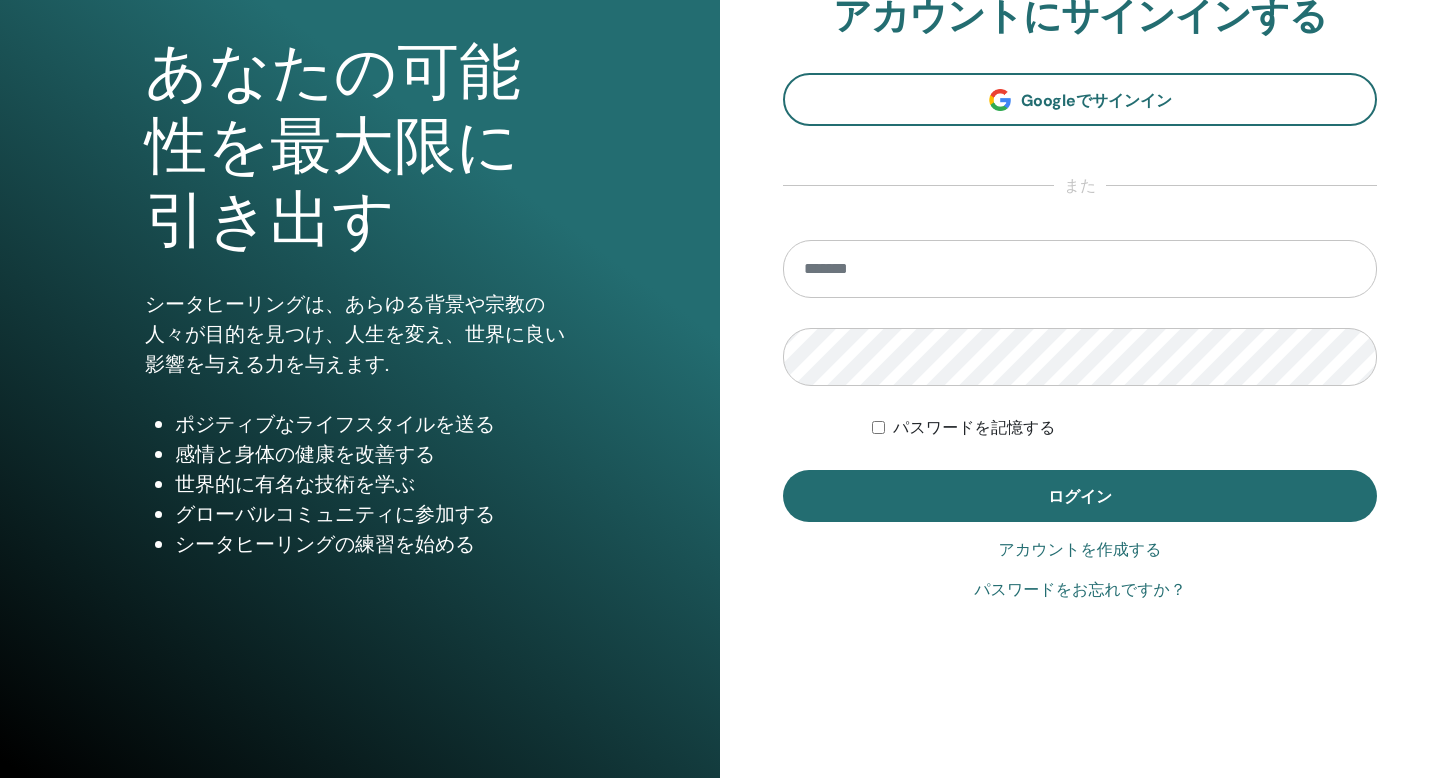 click at bounding box center [1080, 269] 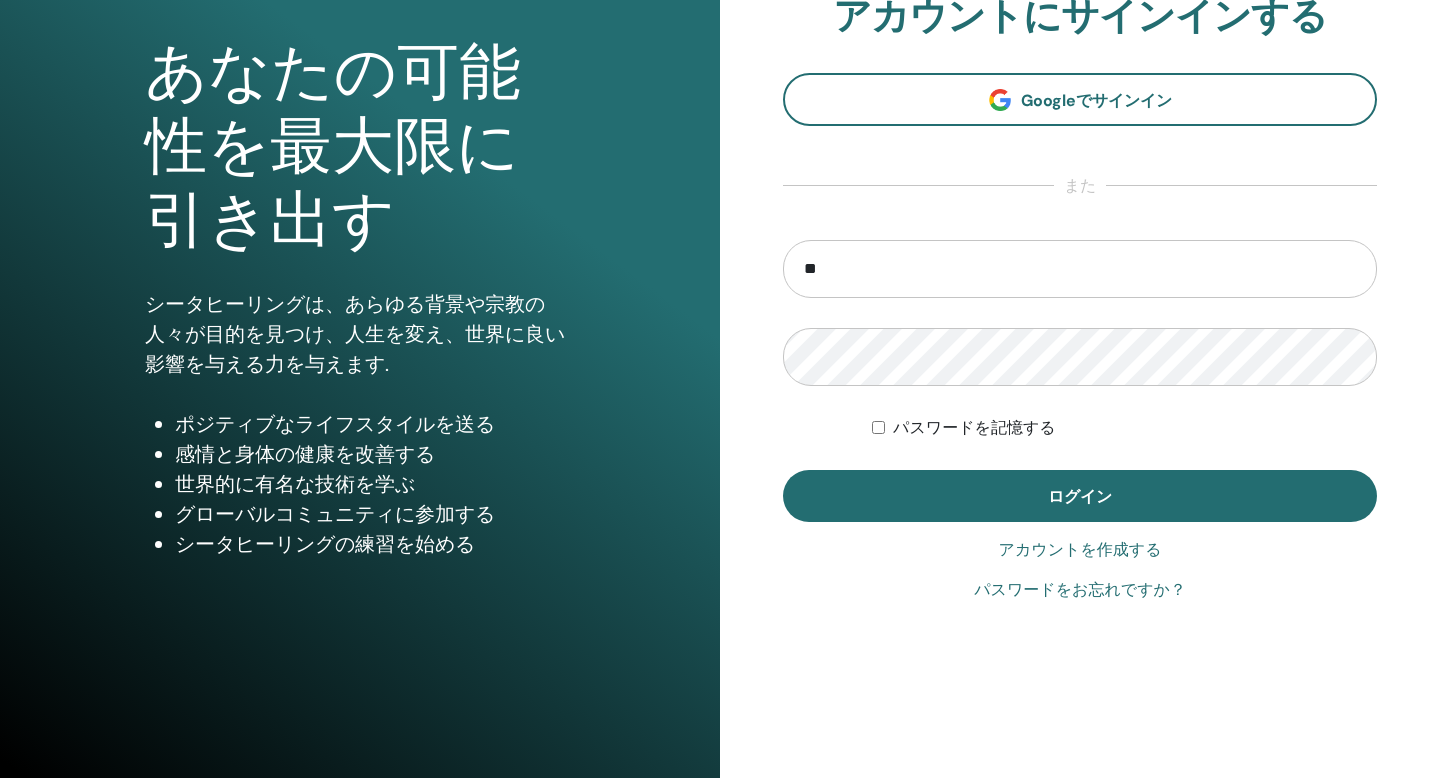 type on "*" 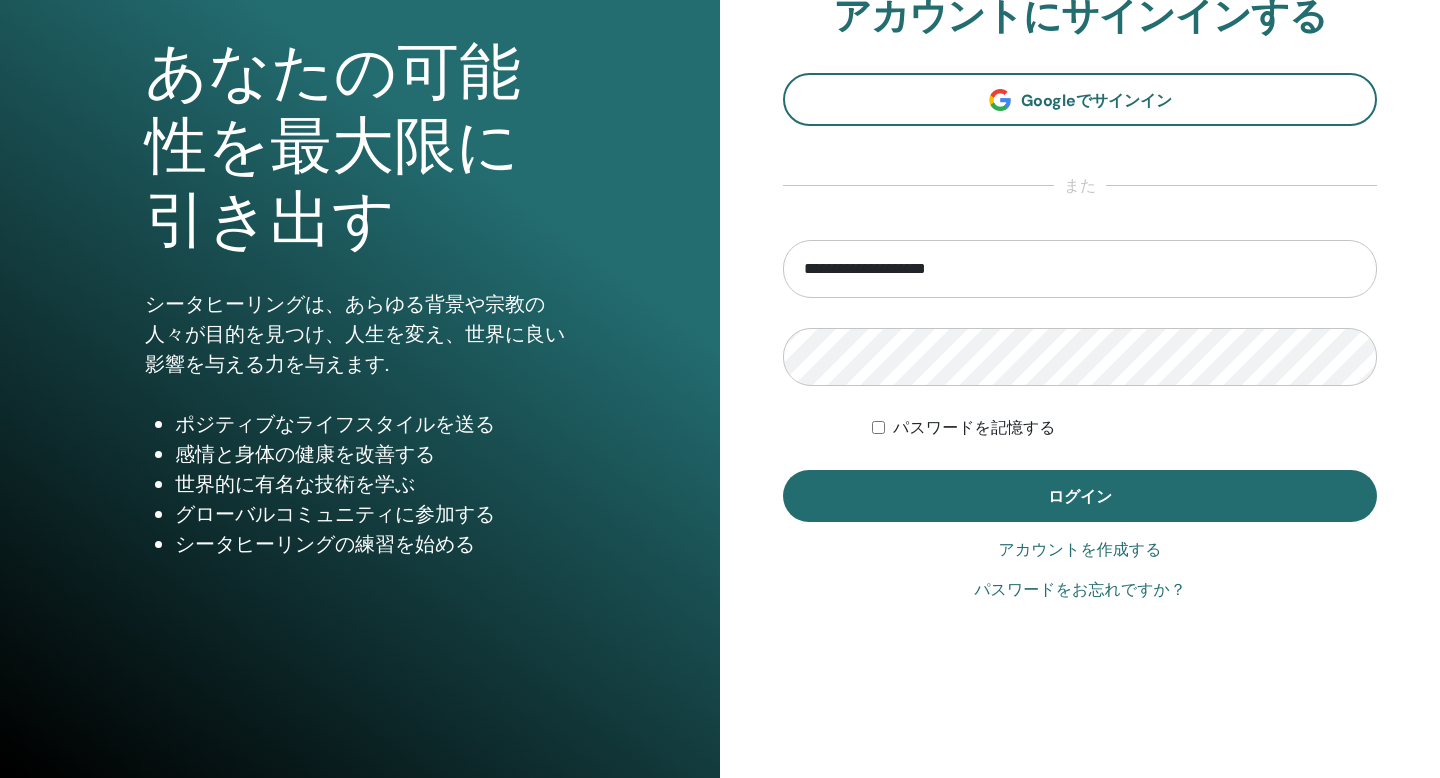 type on "**********" 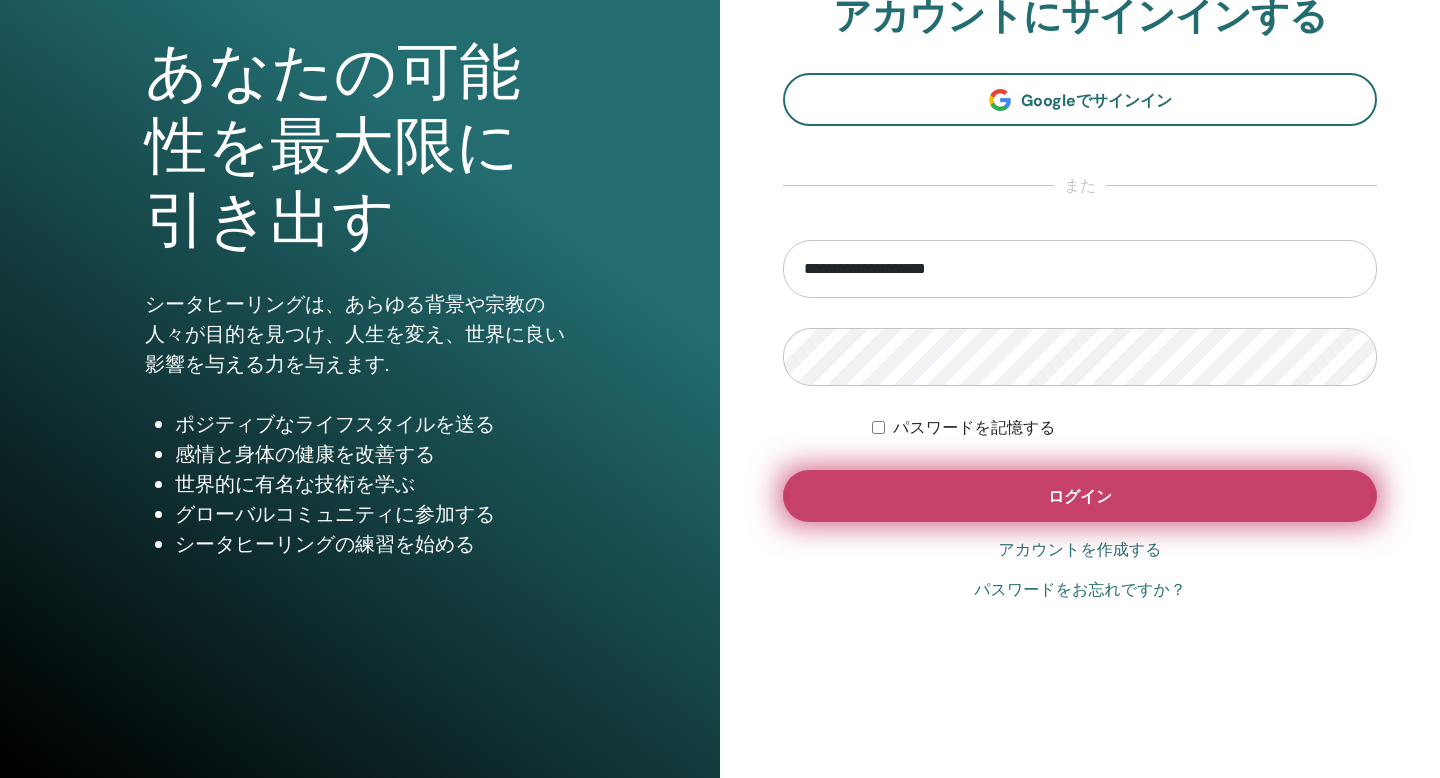 click on "ログイン" at bounding box center [1080, 496] 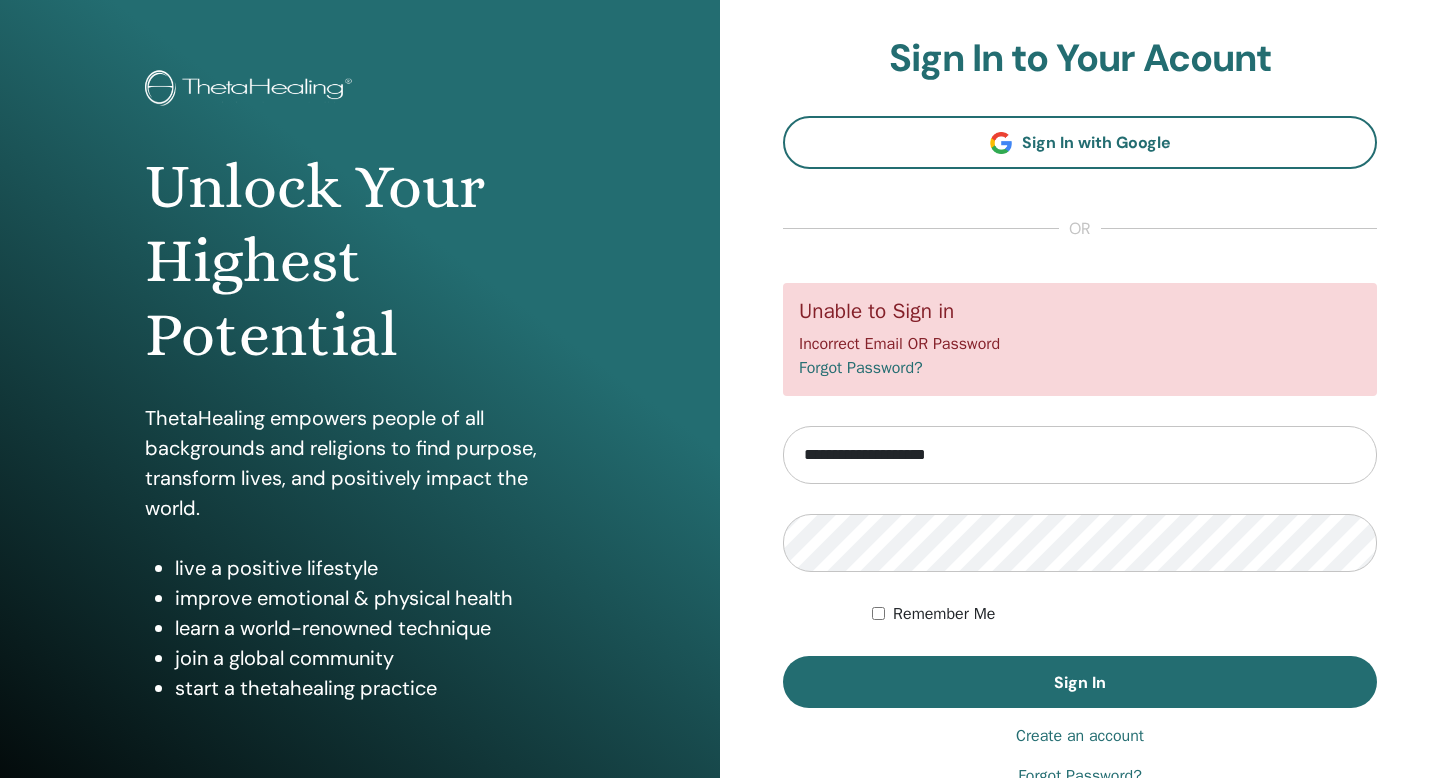 scroll, scrollTop: 152, scrollLeft: 0, axis: vertical 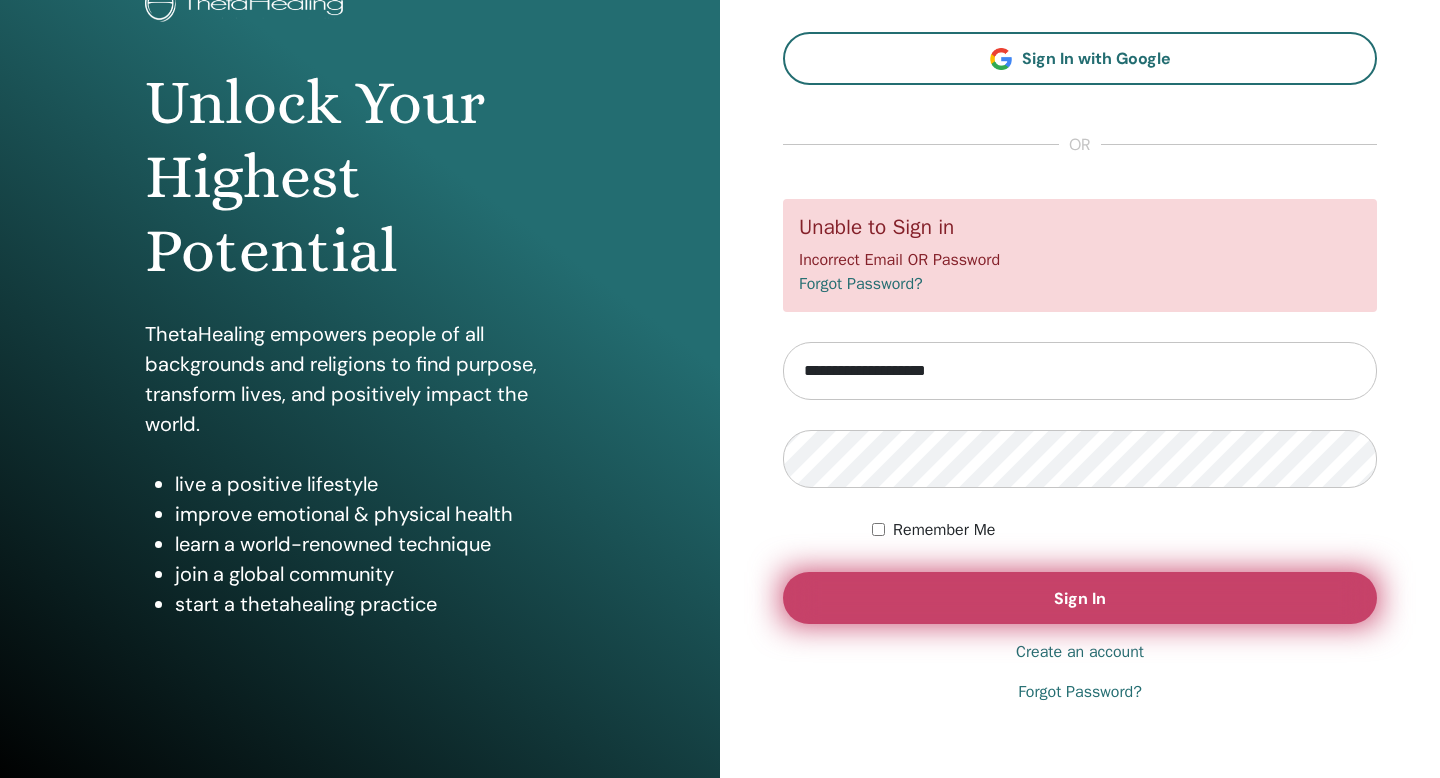 click on "Sign In" at bounding box center [1080, 598] 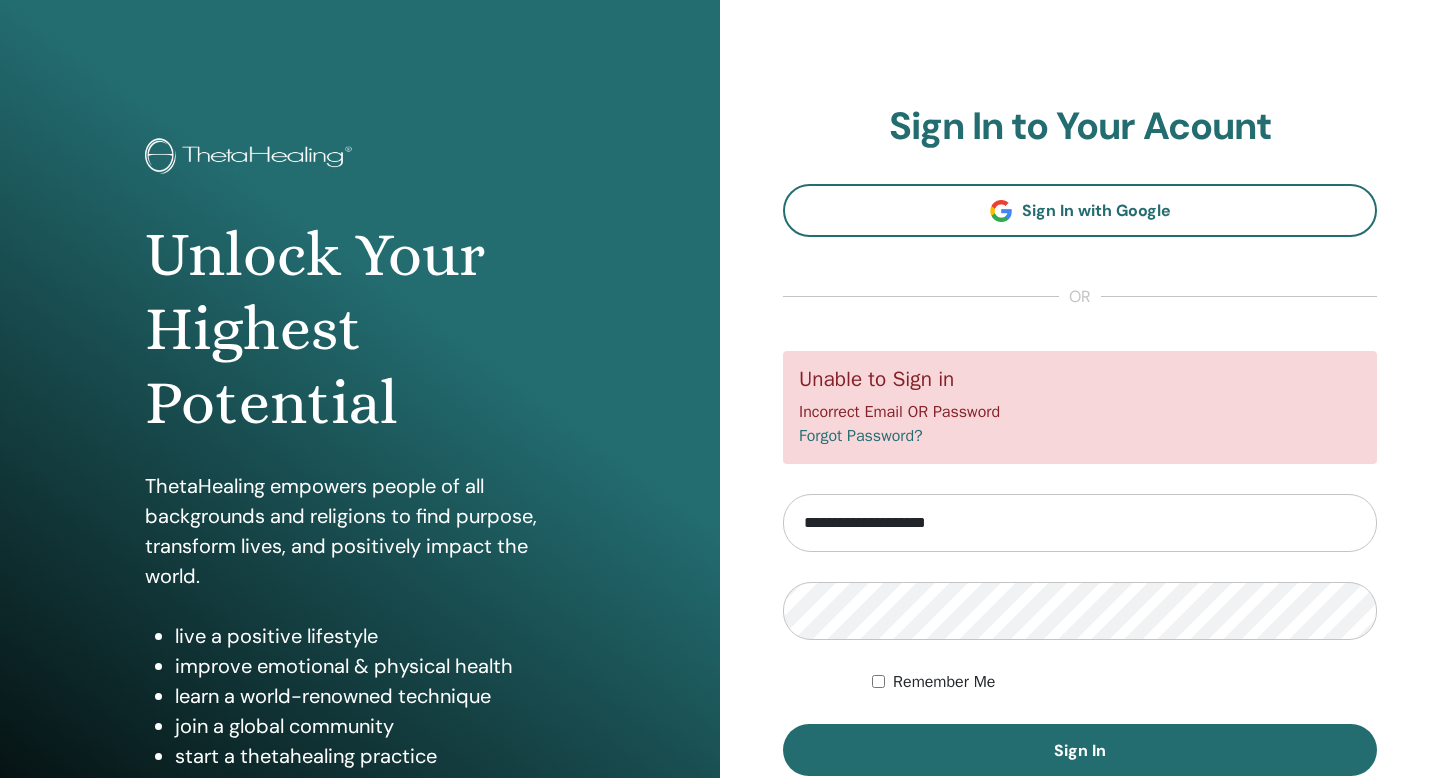 scroll, scrollTop: 0, scrollLeft: 0, axis: both 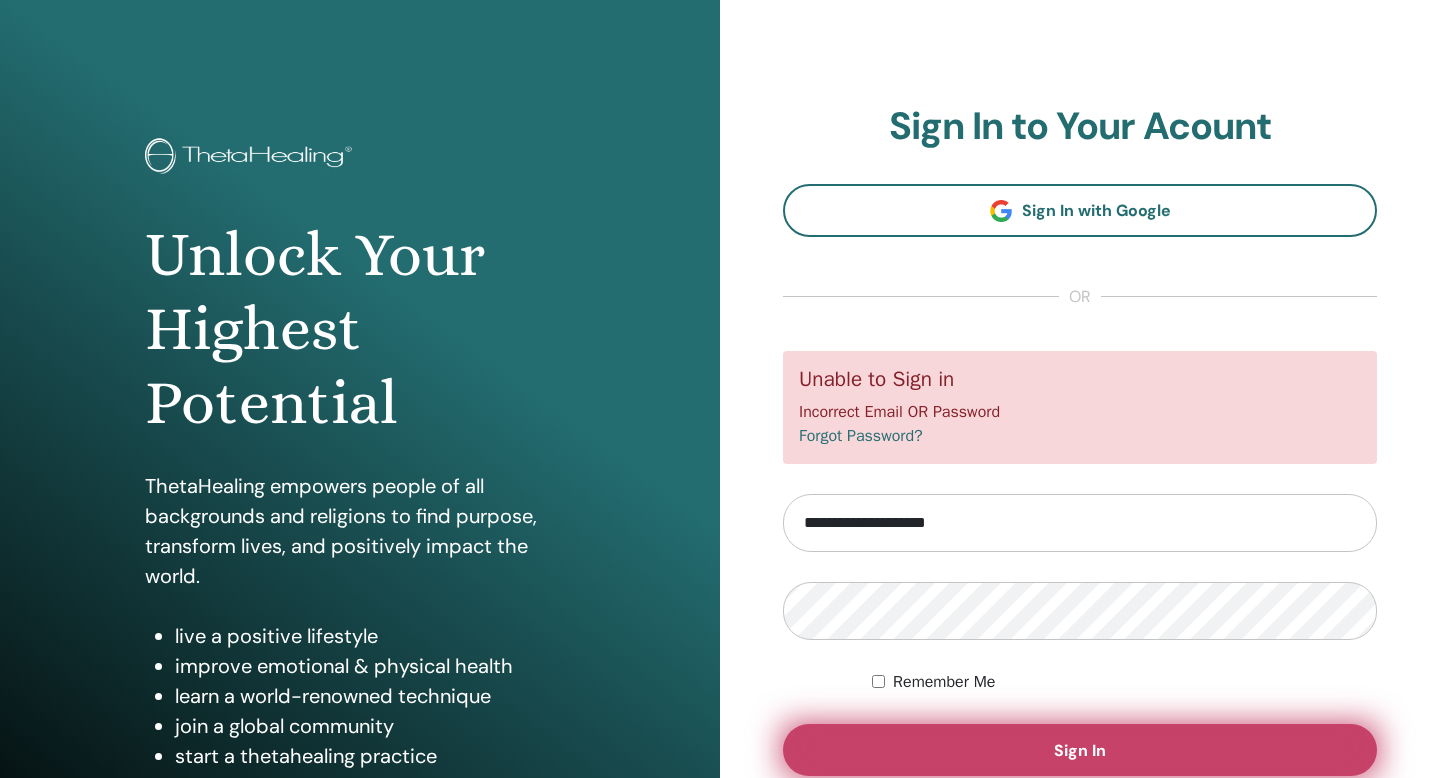 click on "Sign In" at bounding box center [1080, 750] 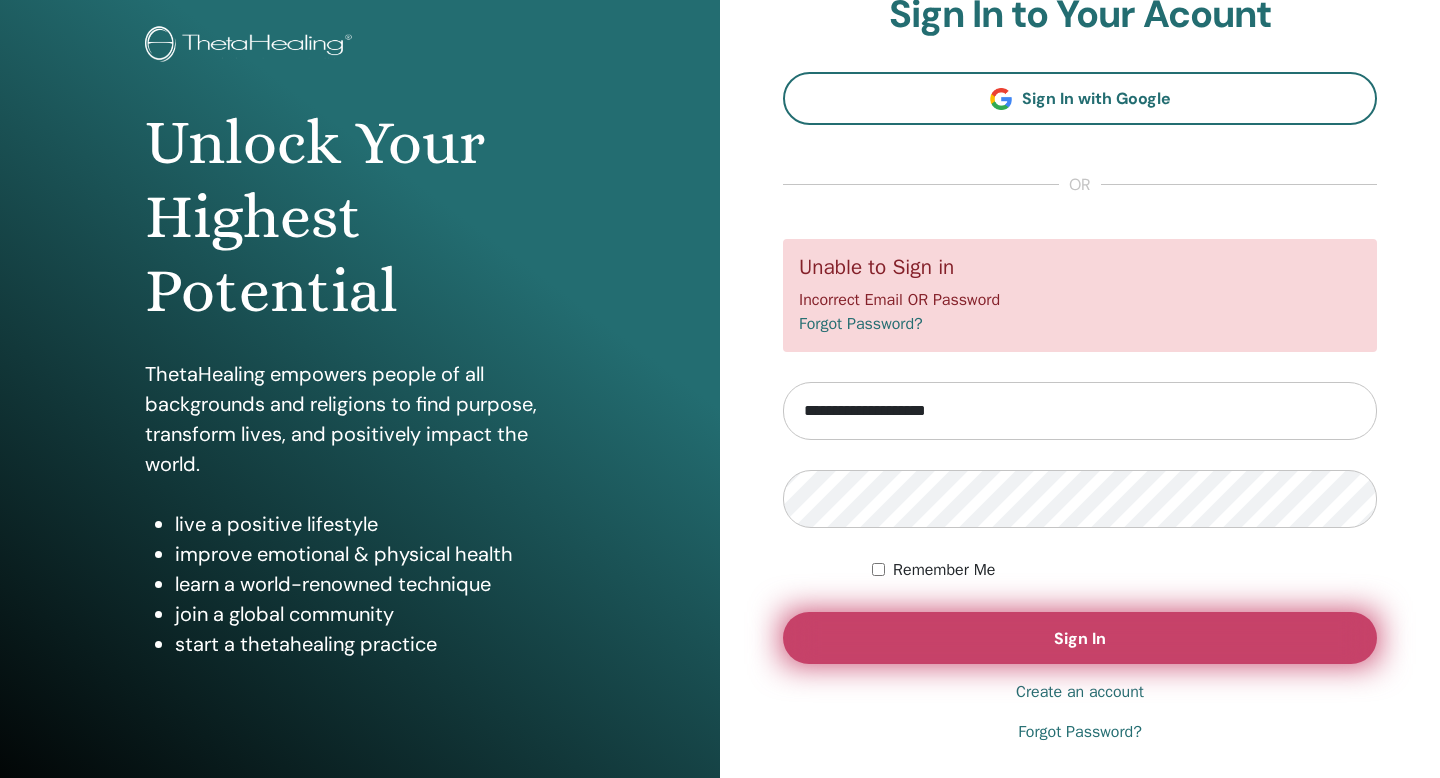 scroll, scrollTop: 182, scrollLeft: 0, axis: vertical 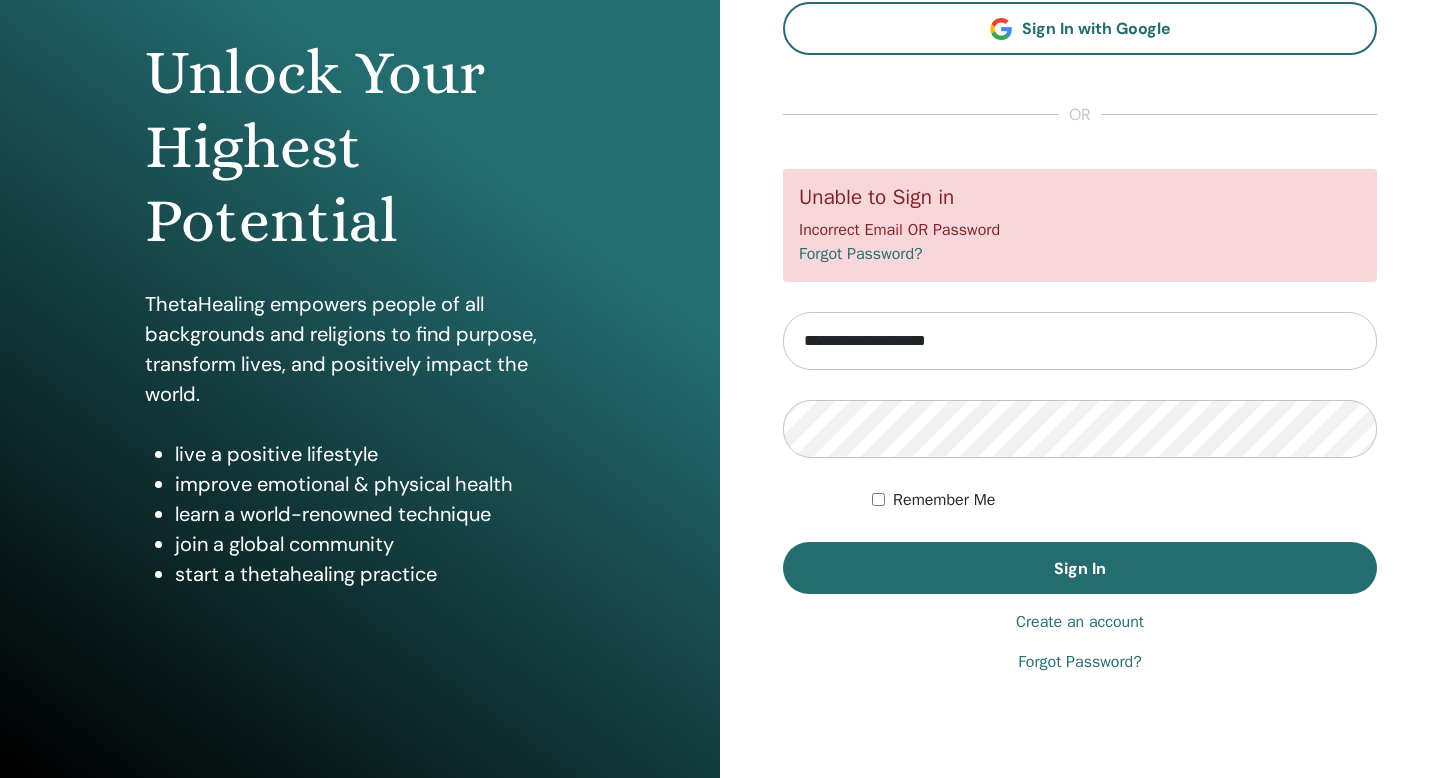 click on "Forgot Password?" at bounding box center (1080, 662) 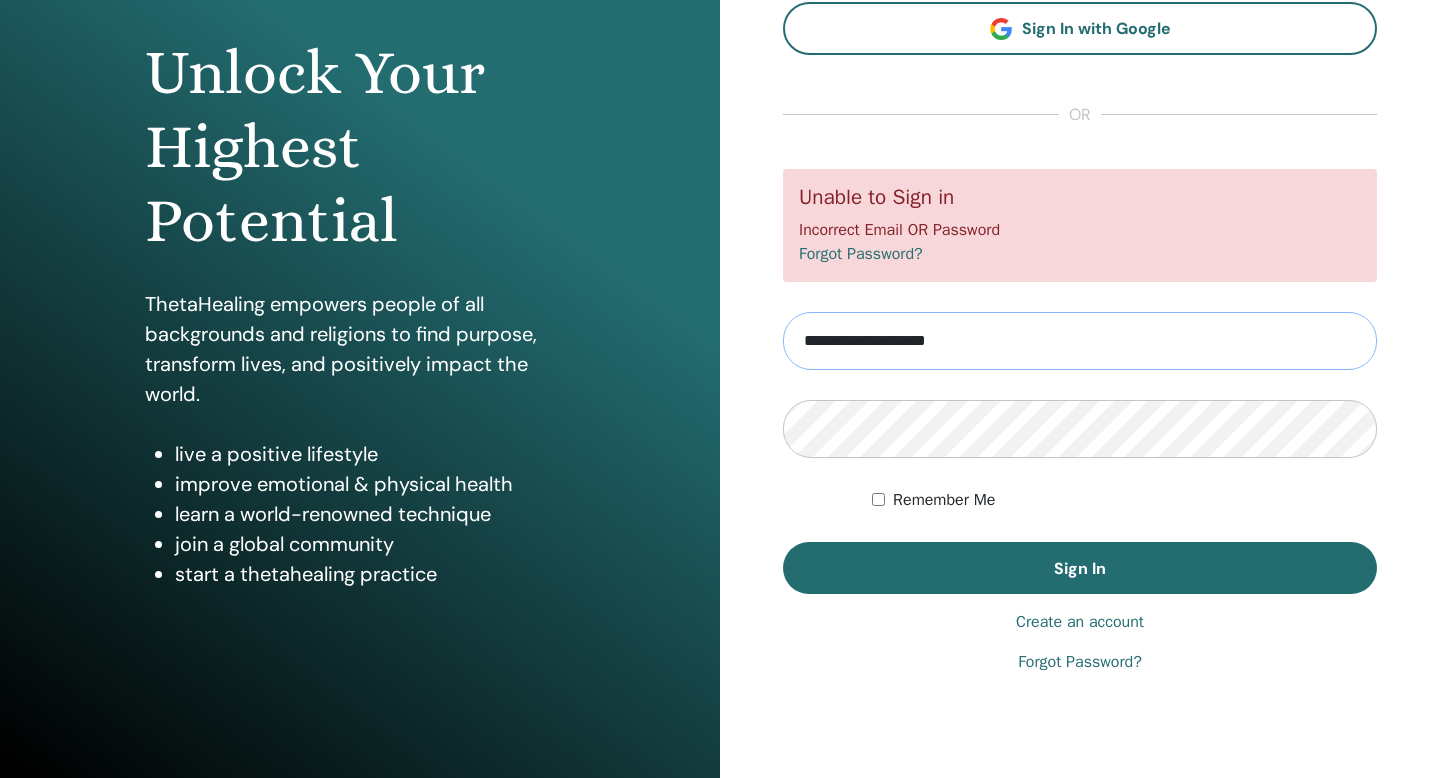 click on "**********" at bounding box center [1080, 341] 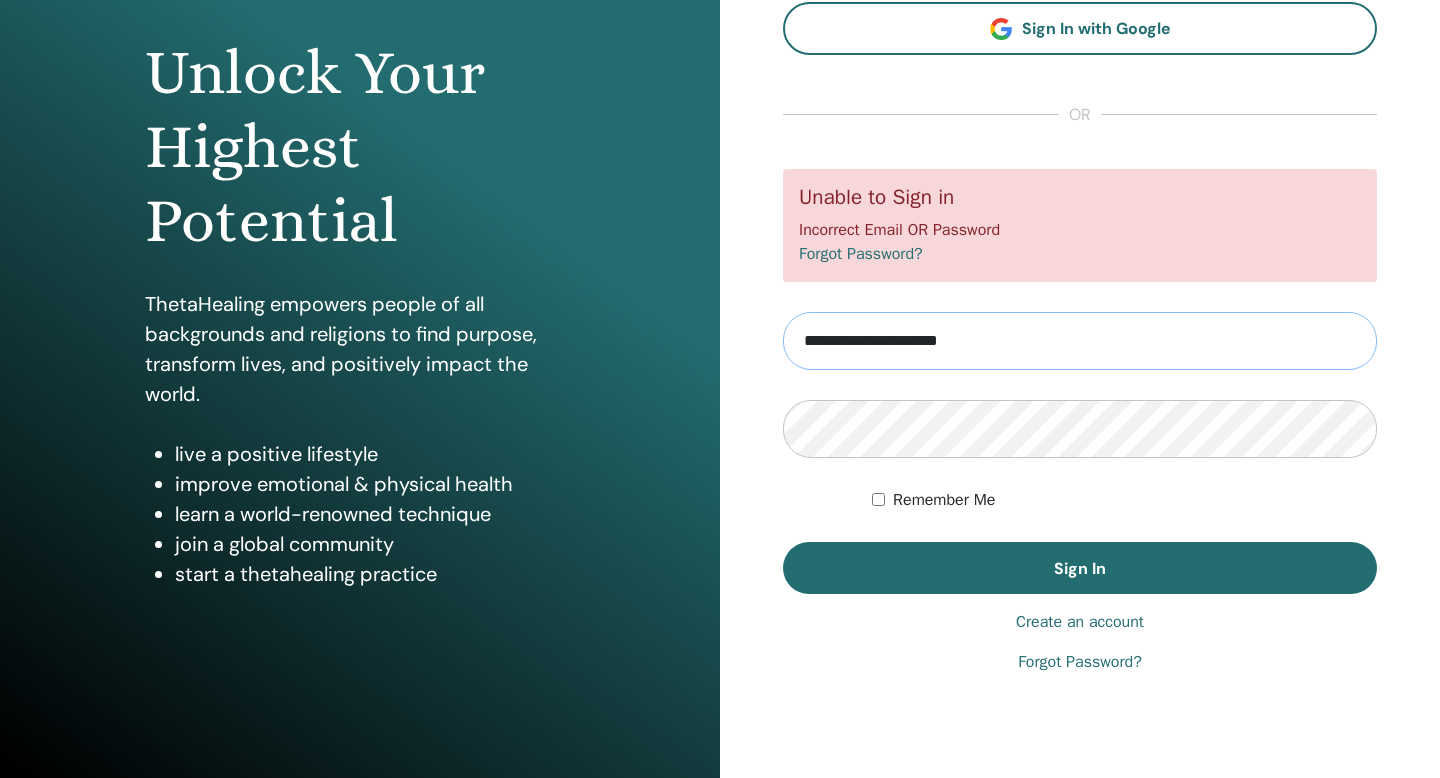 click on "**********" at bounding box center [1080, 341] 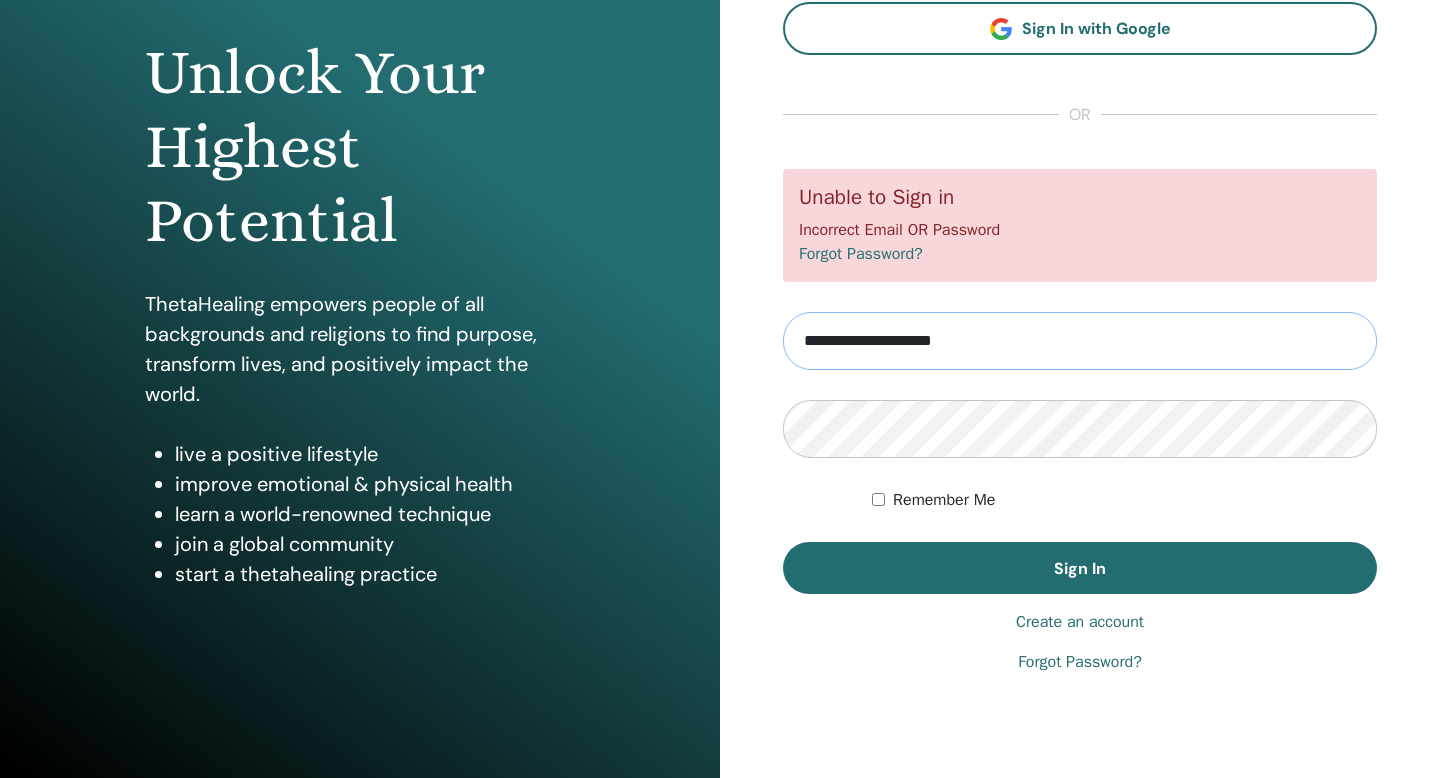 type on "**********" 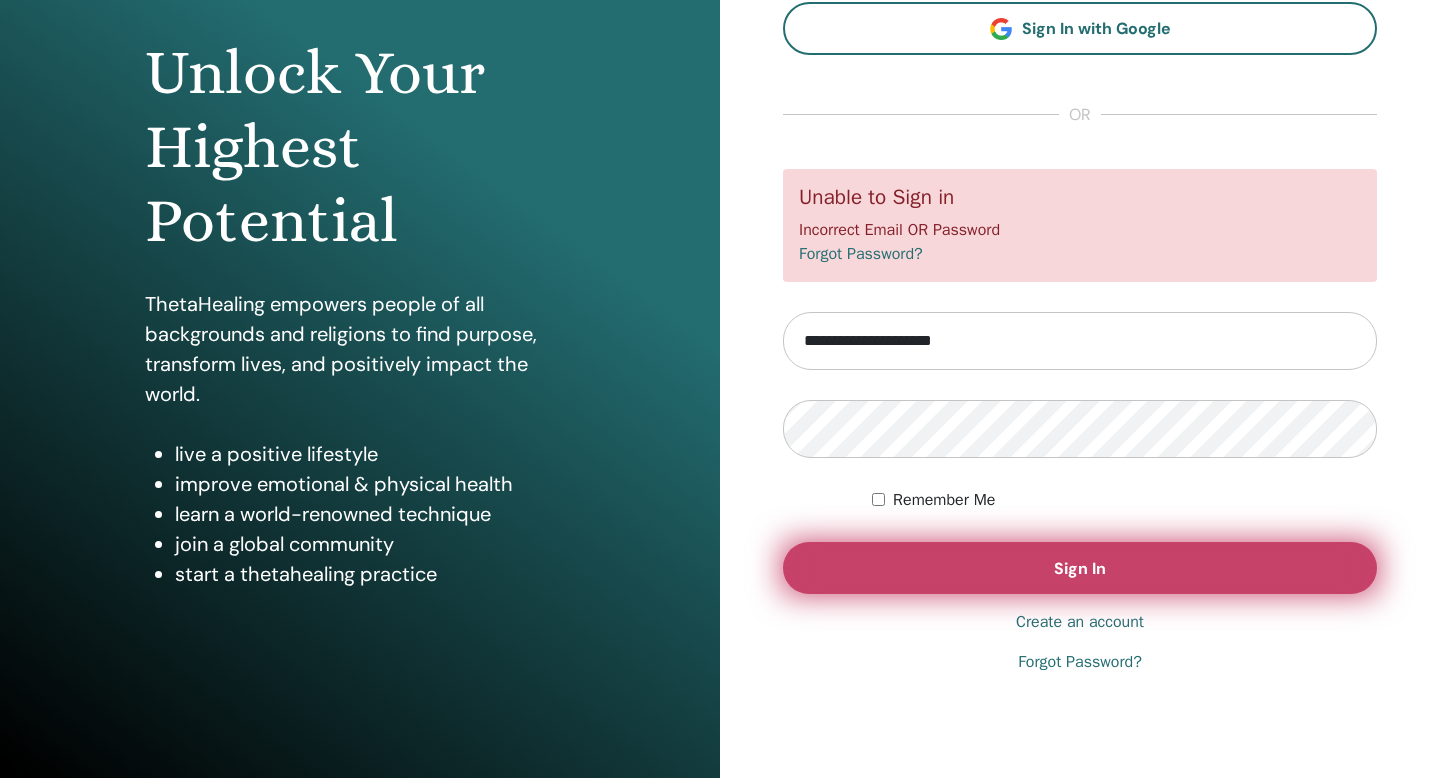 click on "Sign In" at bounding box center [1080, 568] 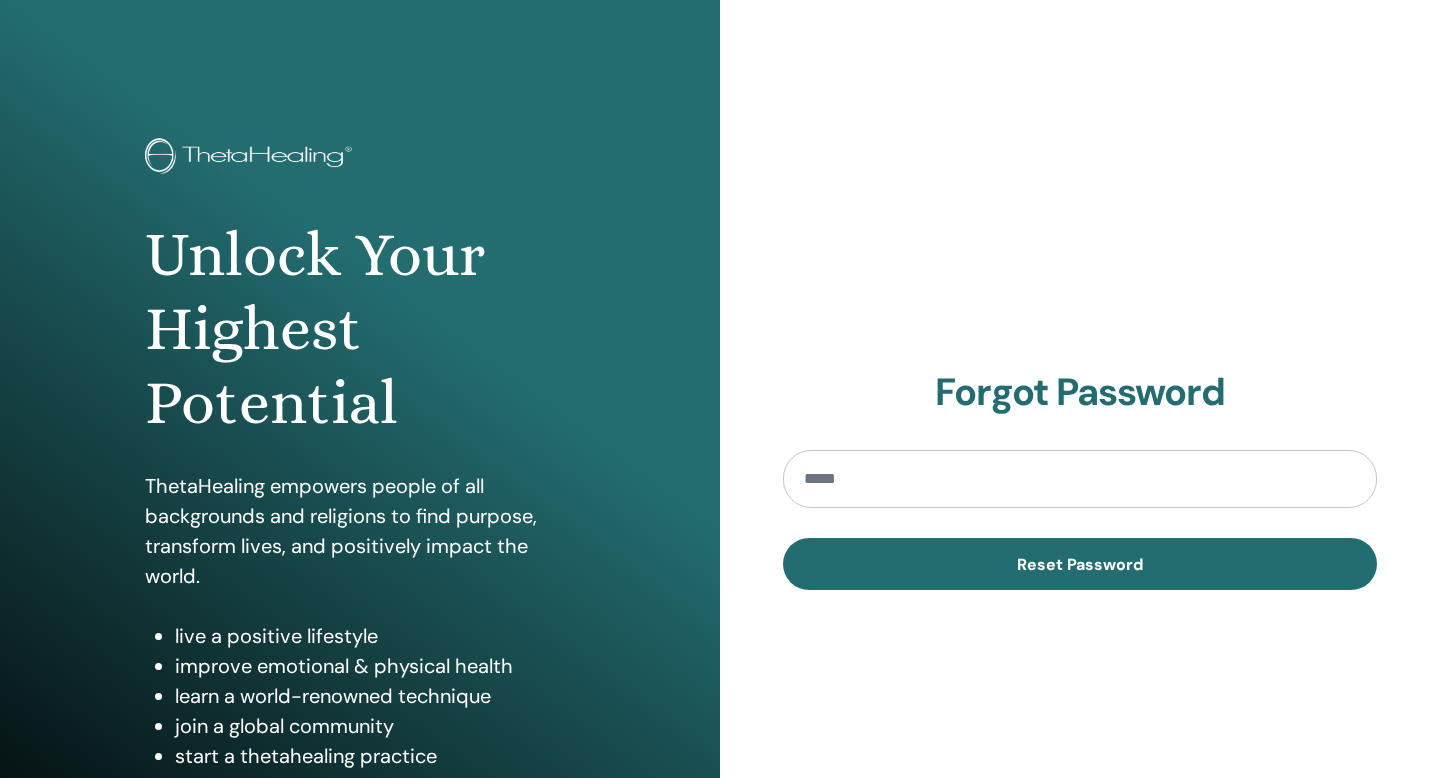 scroll, scrollTop: 0, scrollLeft: 0, axis: both 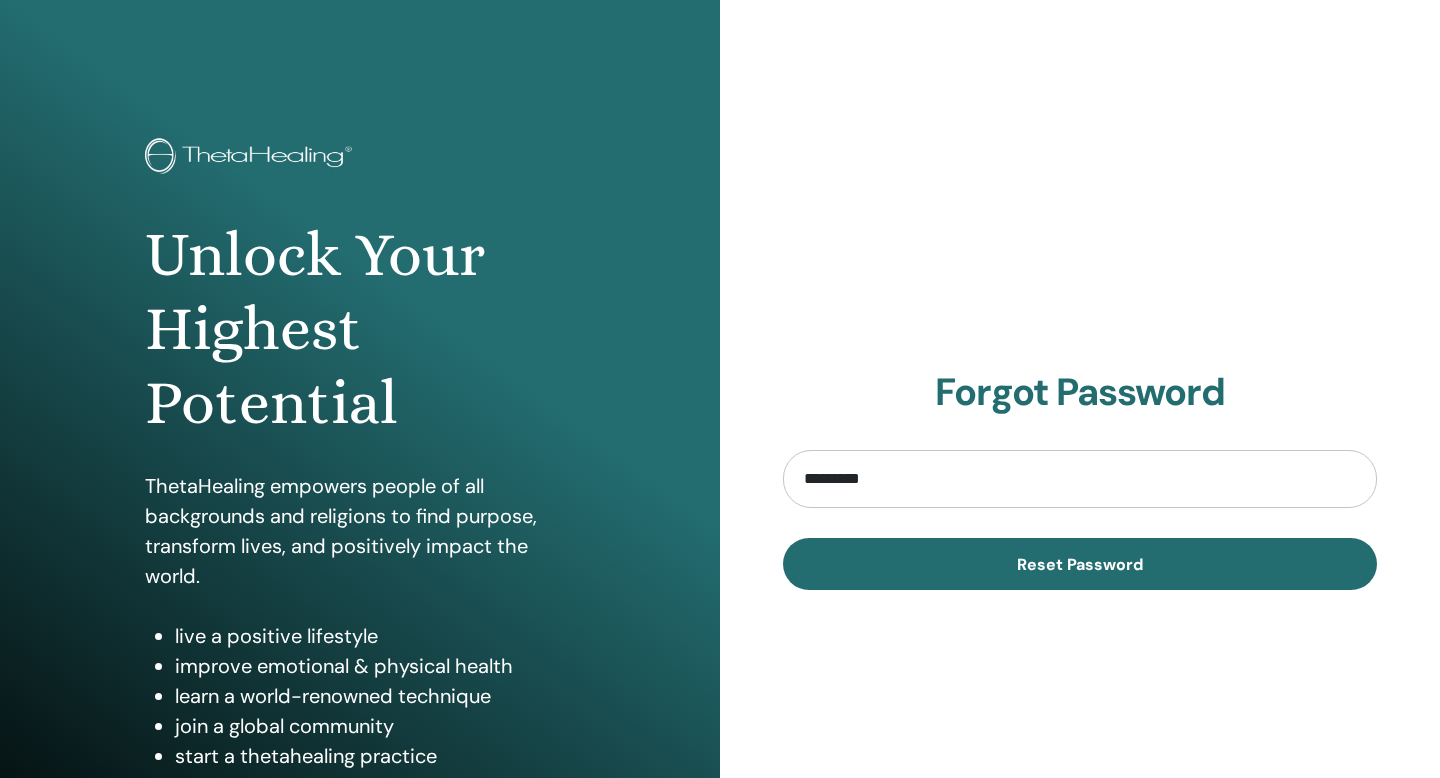 type on "*********" 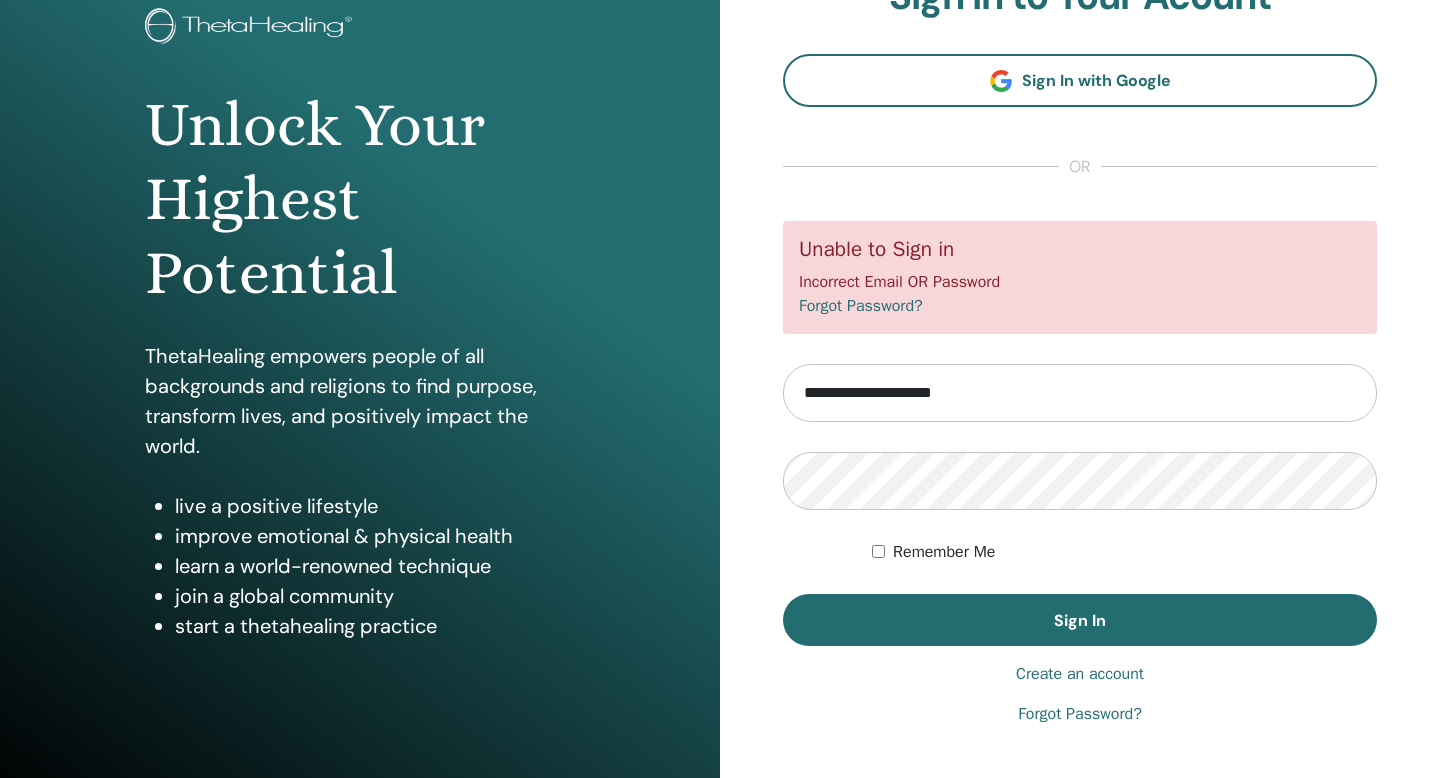 scroll, scrollTop: 147, scrollLeft: 0, axis: vertical 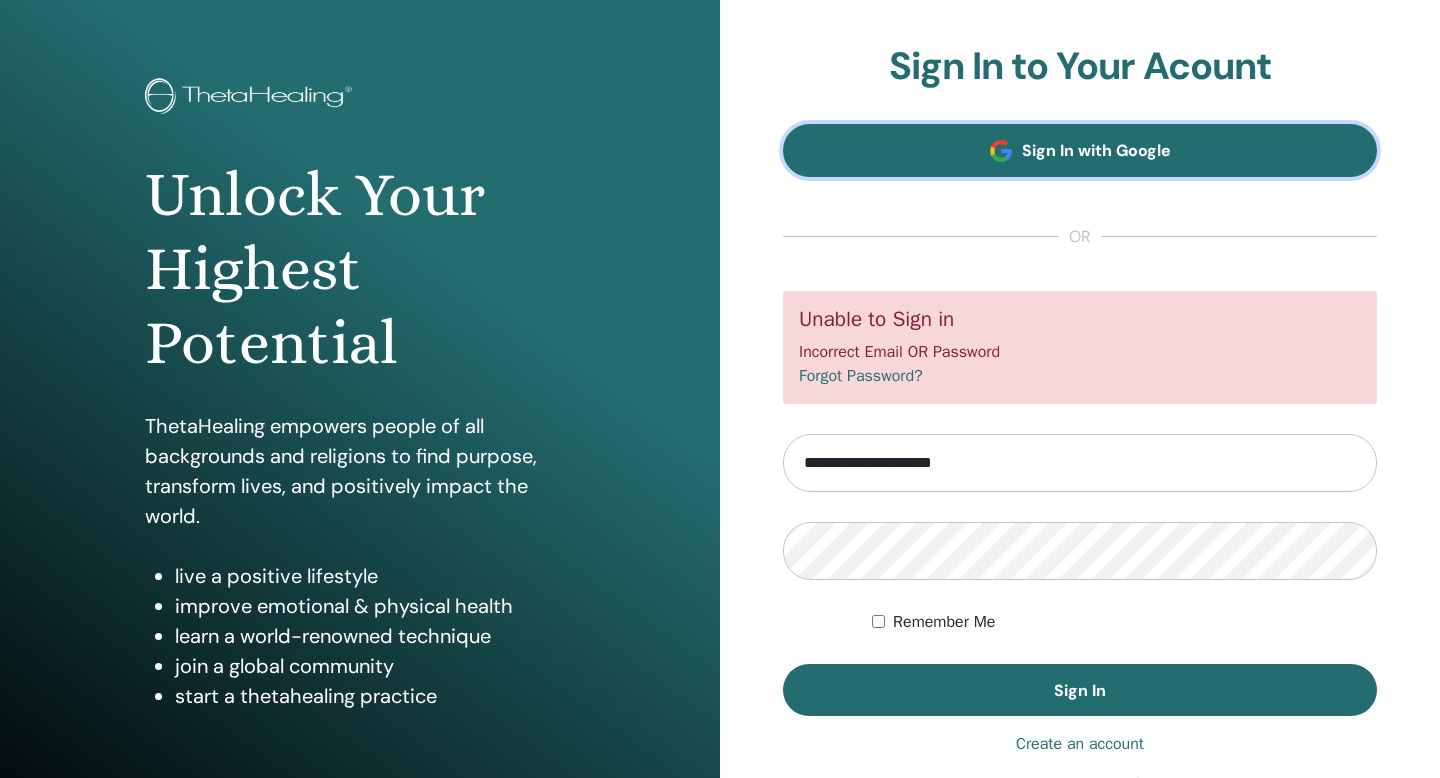 click on "Sign In with Google" at bounding box center (1080, 150) 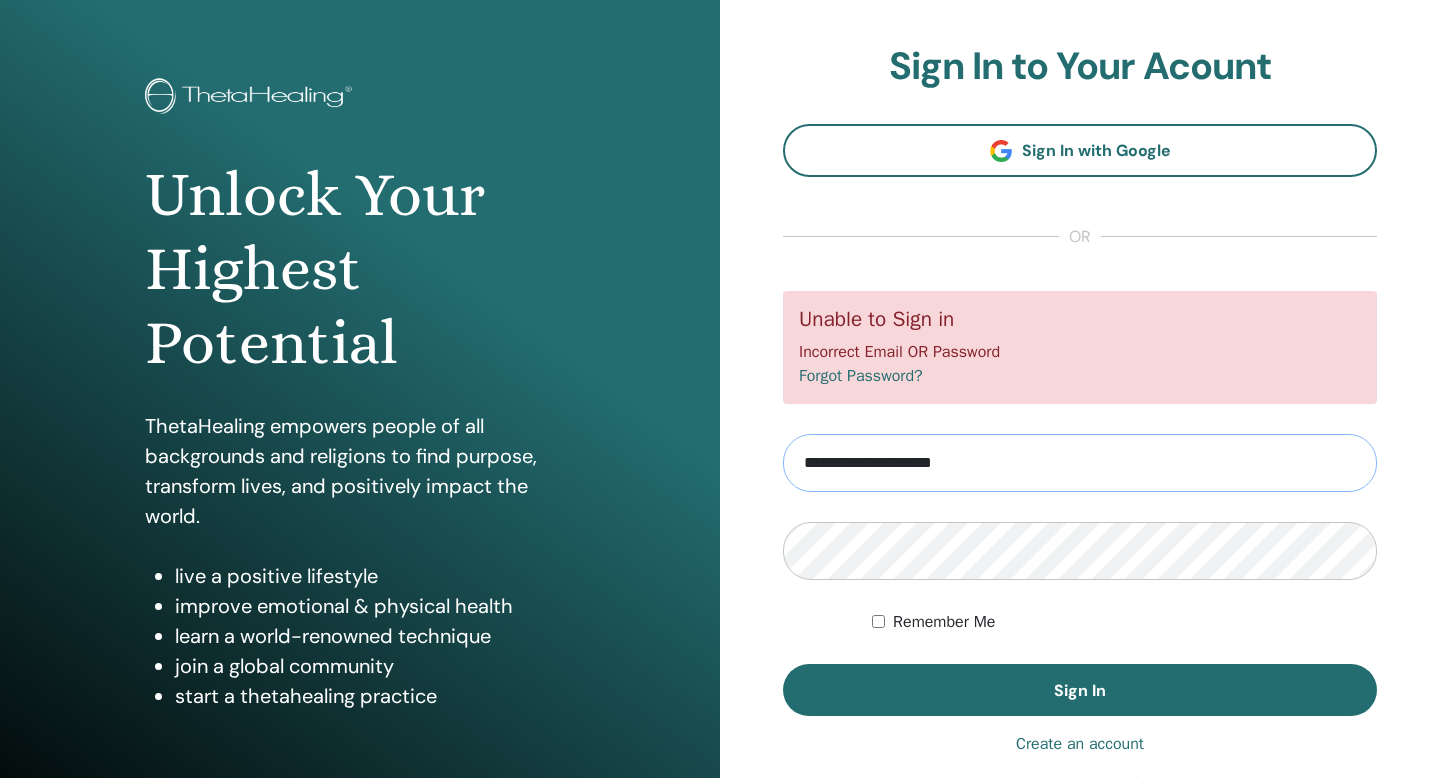 click on "**********" at bounding box center (1080, 463) 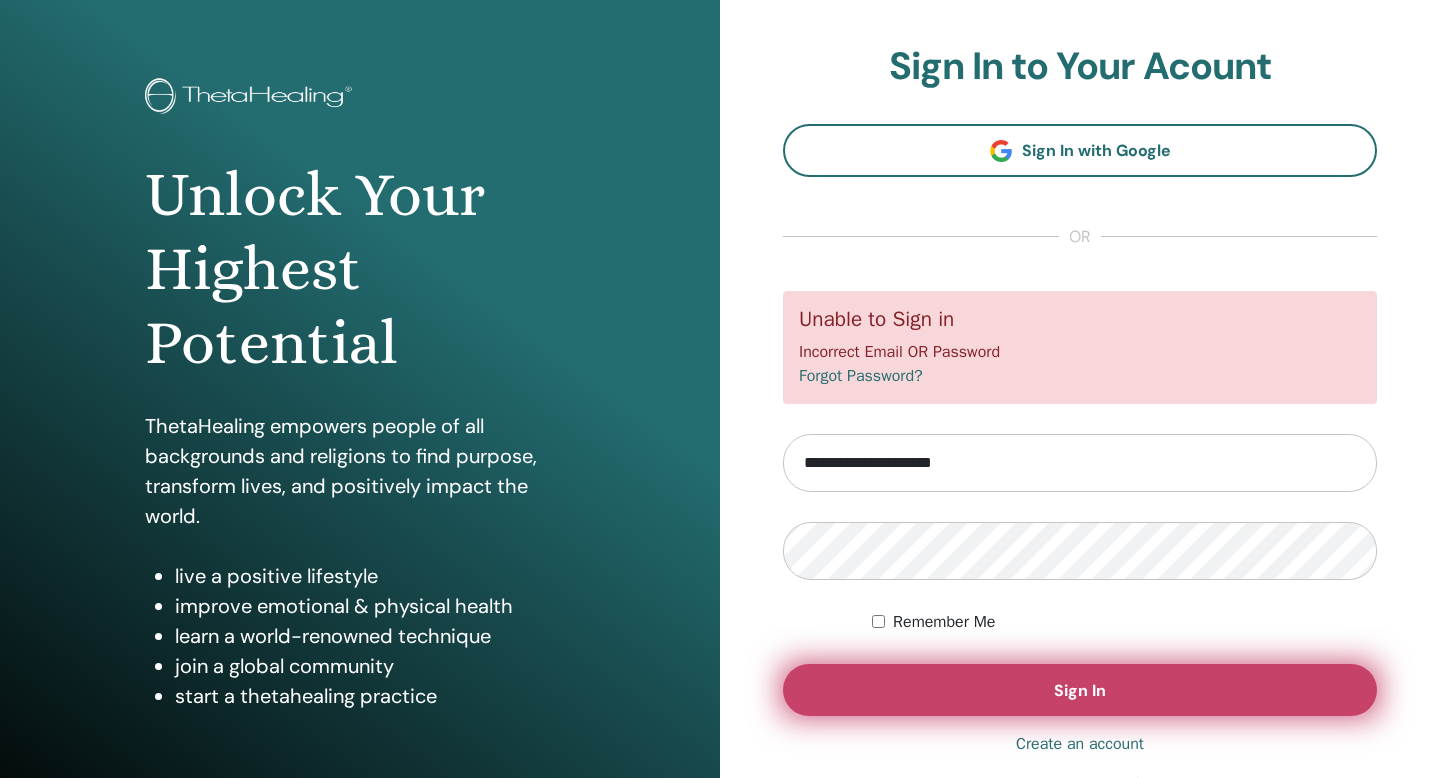 click on "Sign In" at bounding box center [1080, 690] 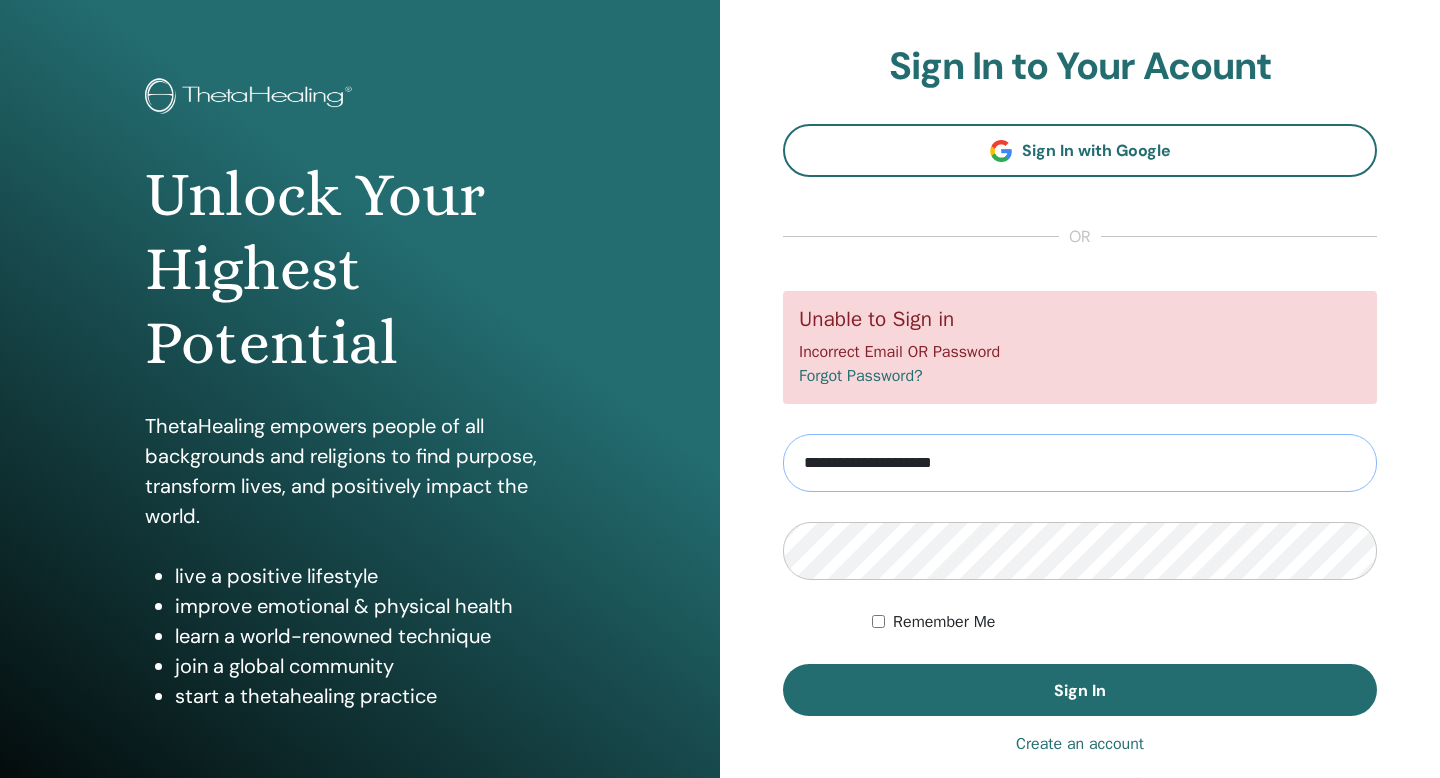 click on "**********" at bounding box center [1080, 463] 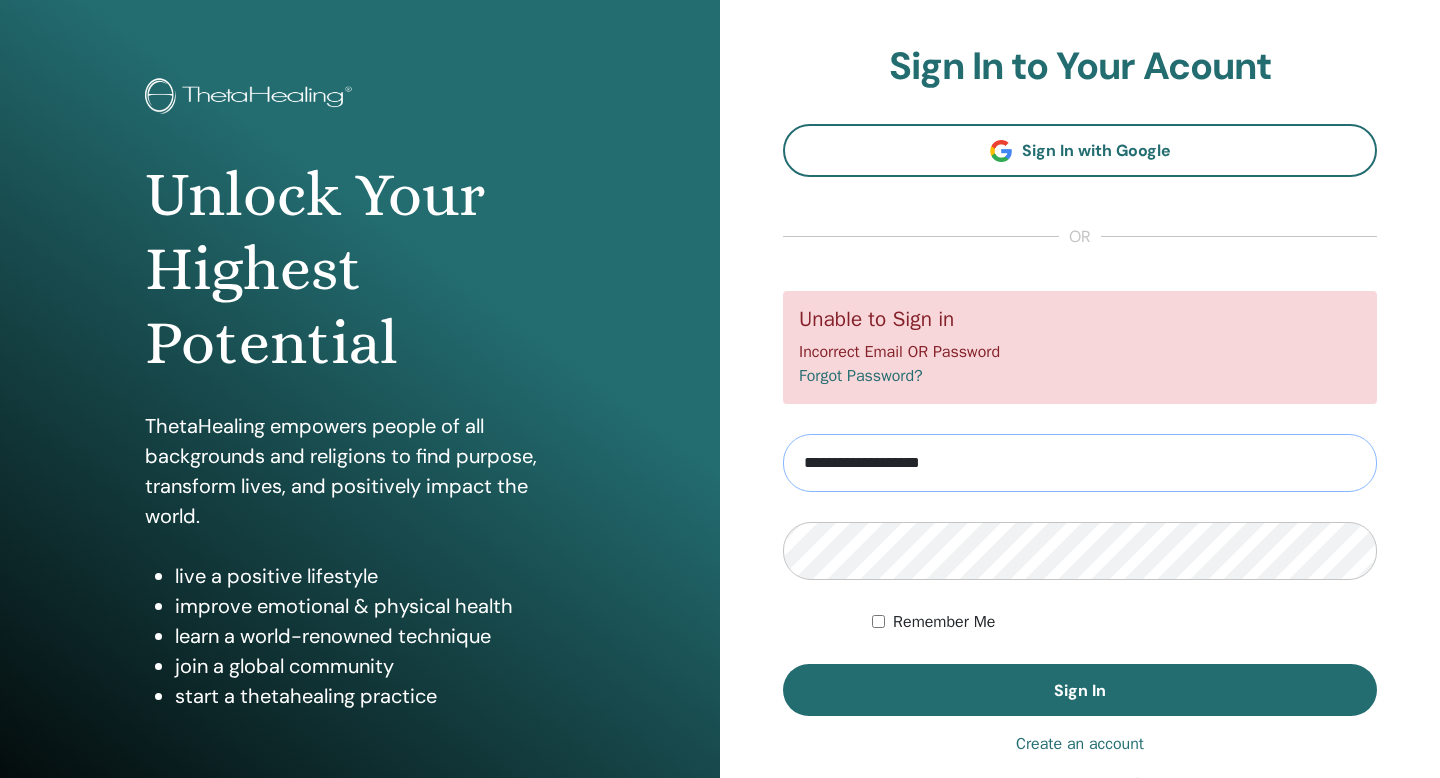 click on "**********" at bounding box center [1080, 463] 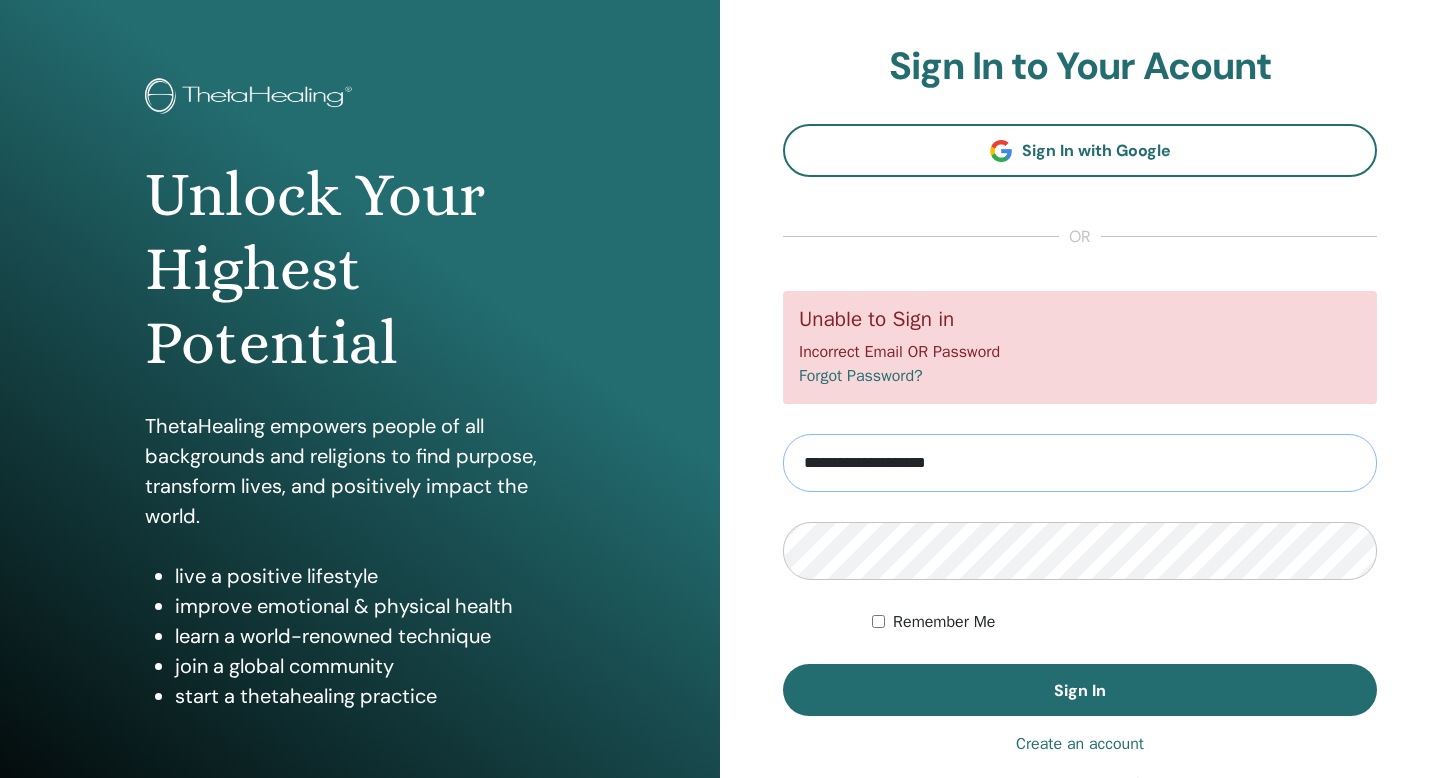 type on "**********" 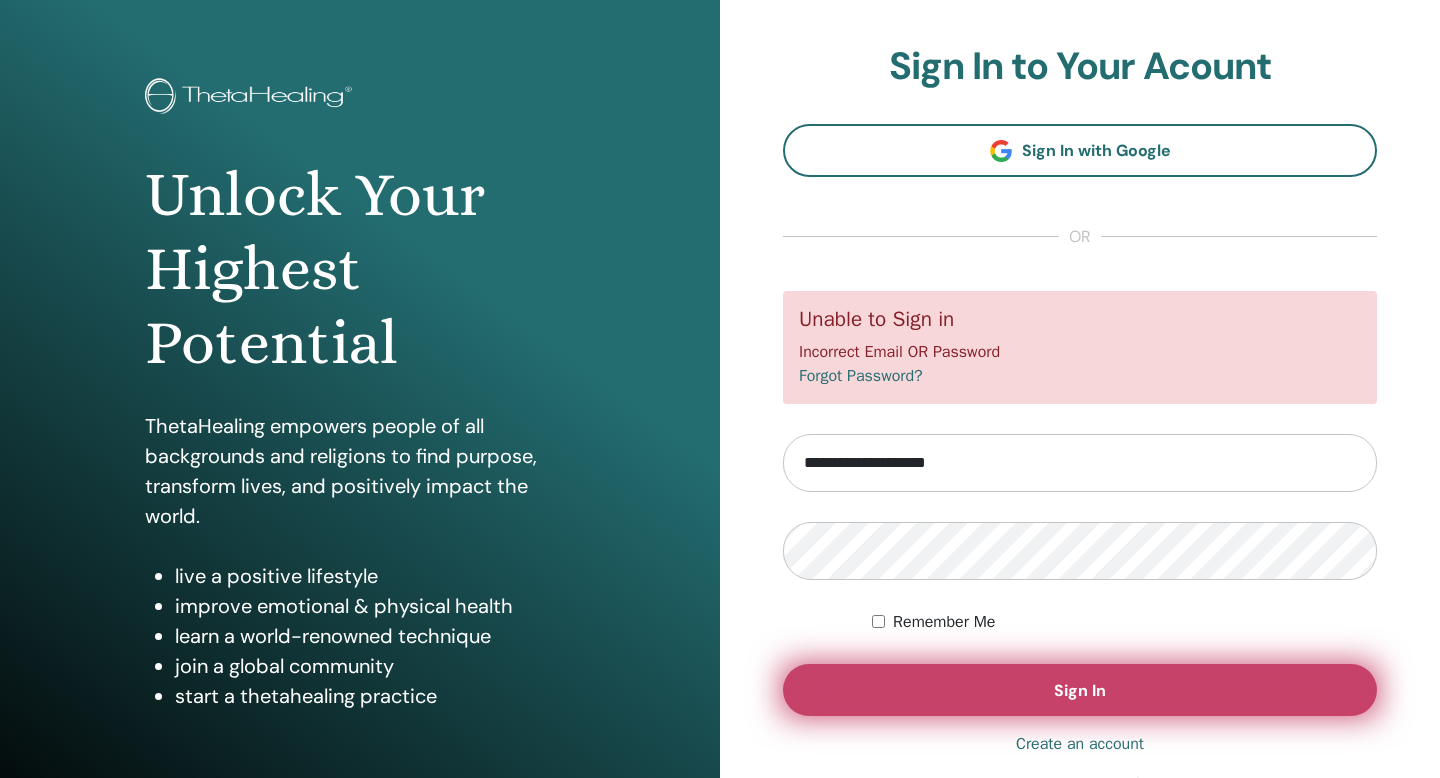 click on "Sign In" at bounding box center (1080, 690) 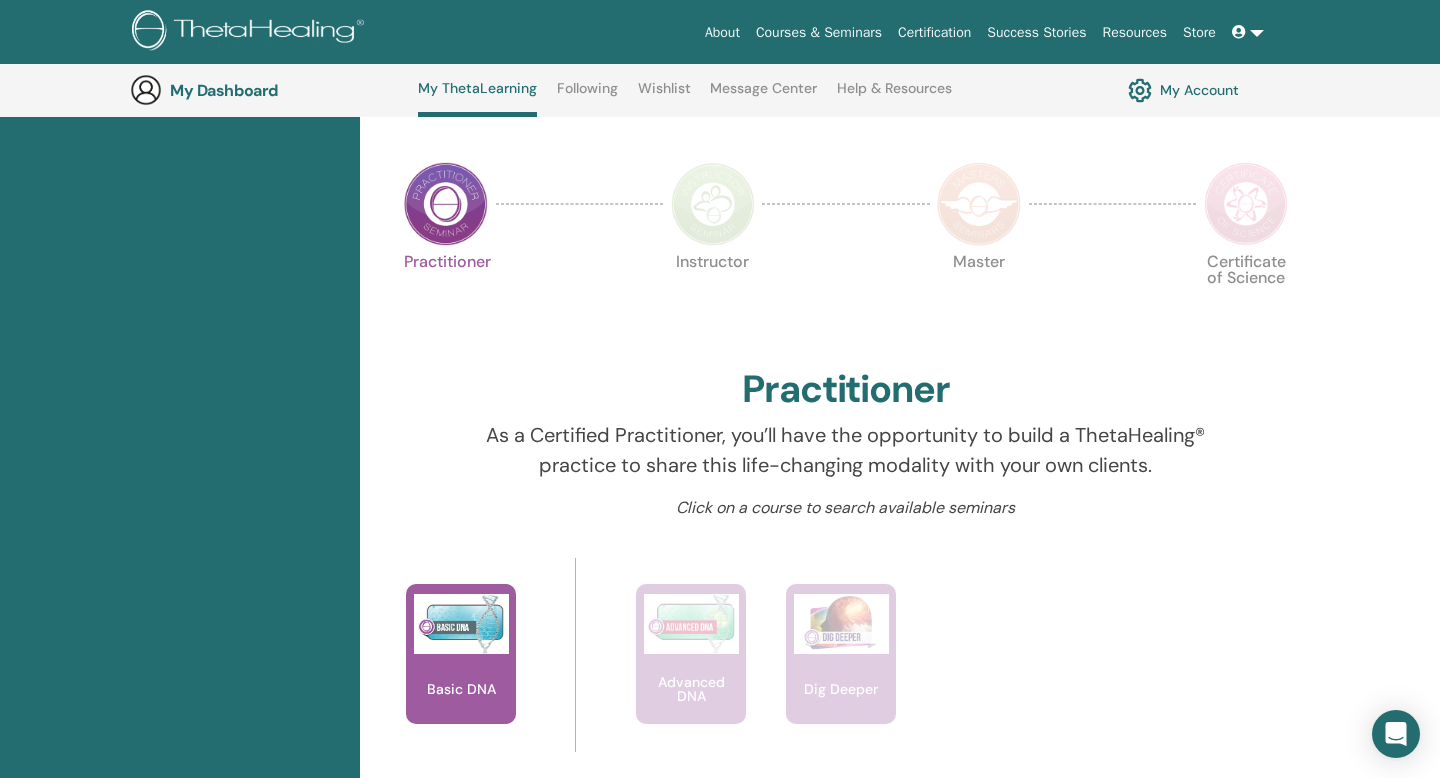 scroll, scrollTop: 430, scrollLeft: 0, axis: vertical 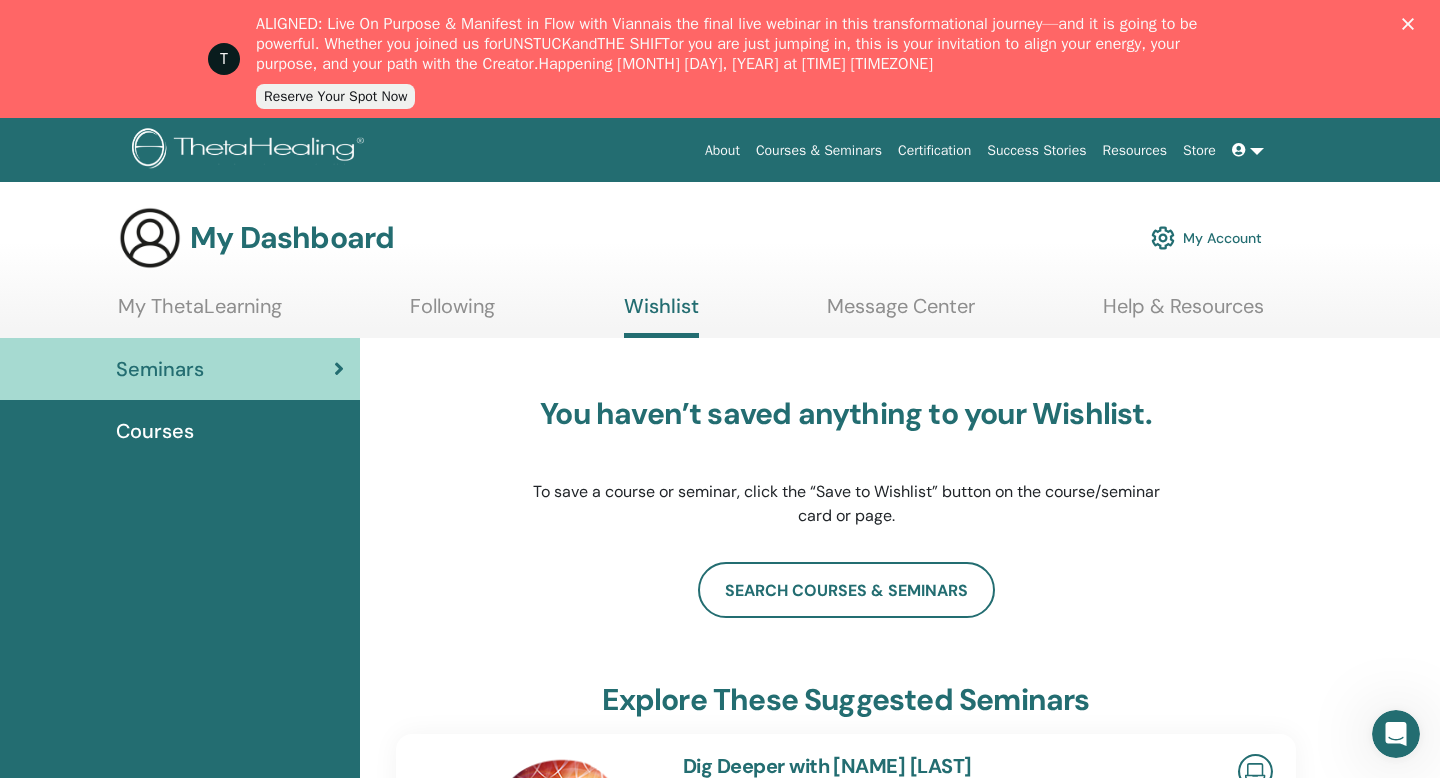 click on "My ThetaLearning" at bounding box center (200, 313) 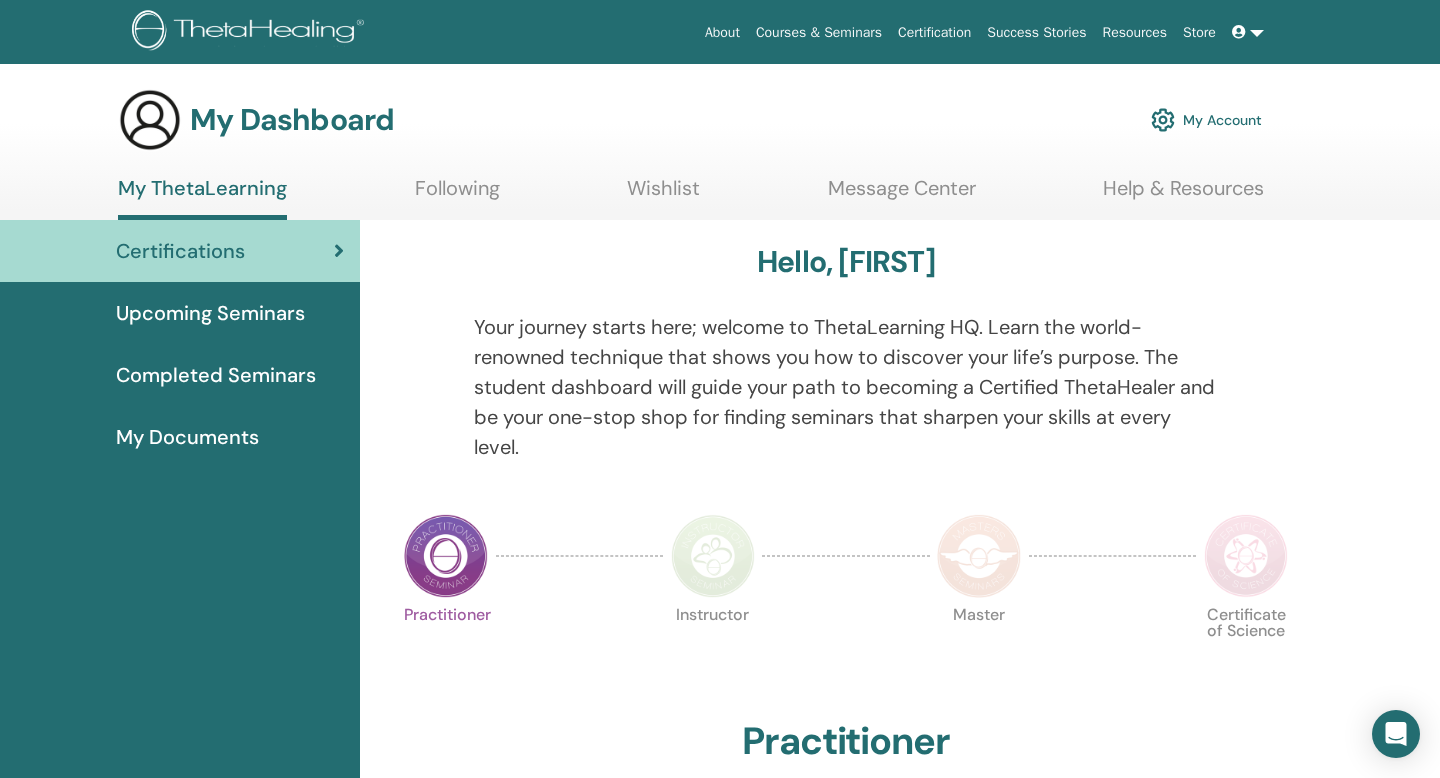 scroll, scrollTop: 0, scrollLeft: 0, axis: both 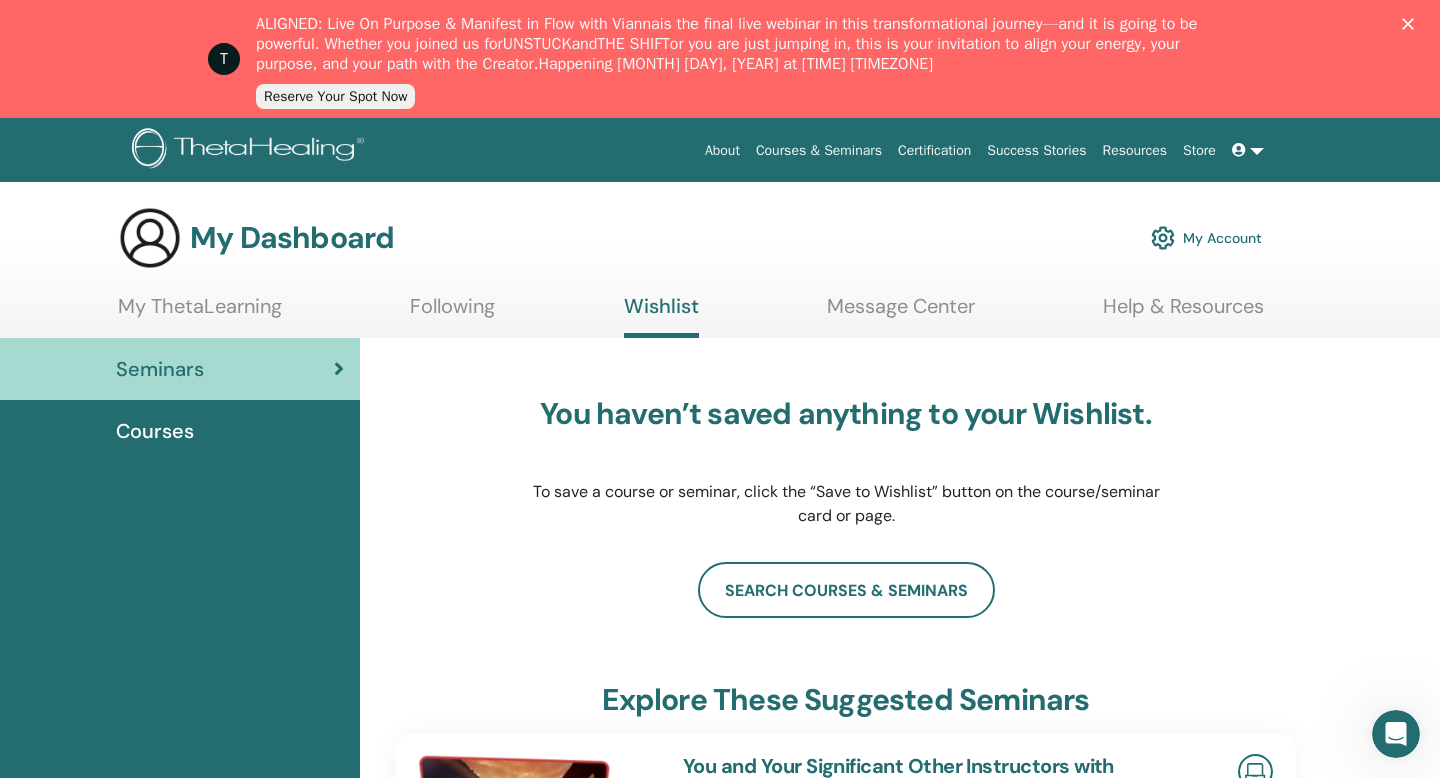 click on "My ThetaLearning" at bounding box center (200, 313) 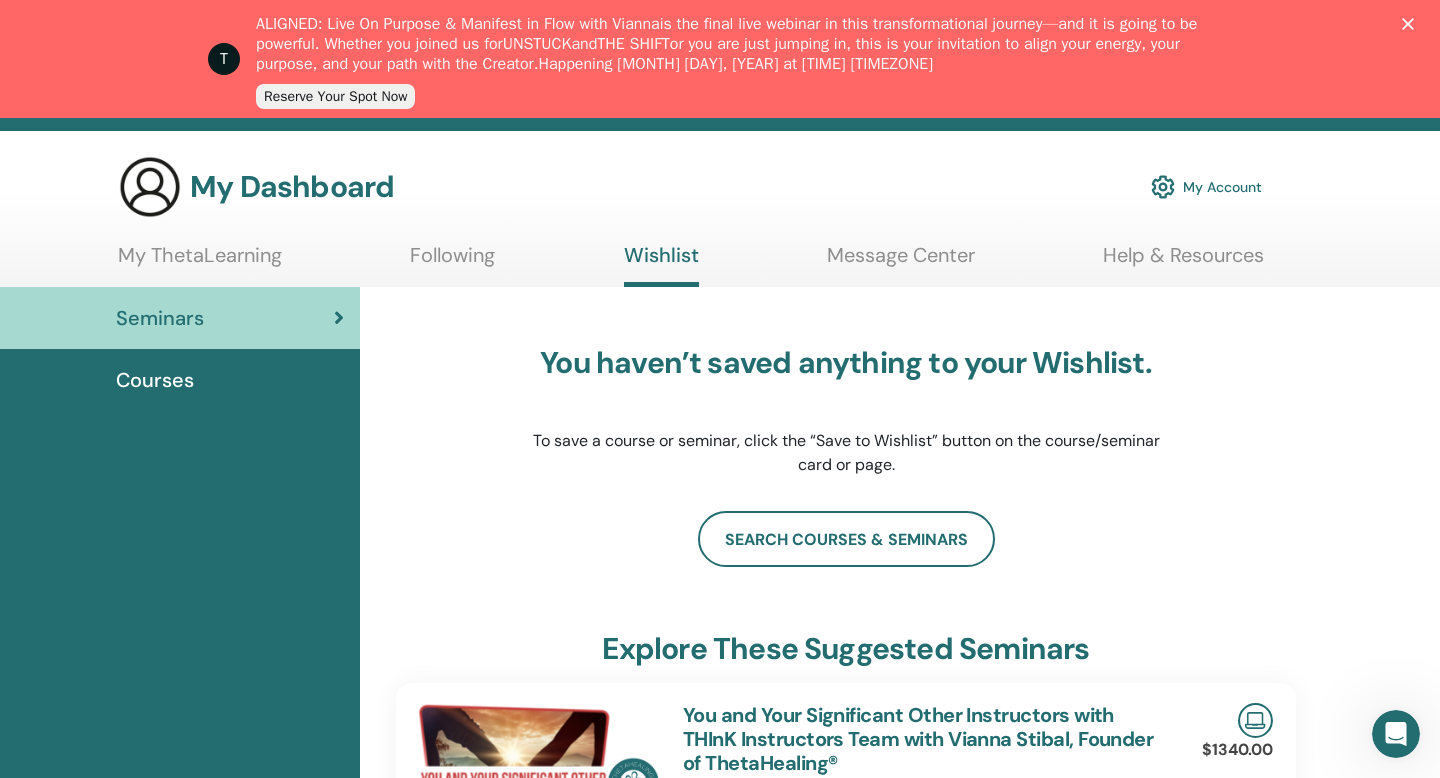scroll, scrollTop: 42, scrollLeft: 0, axis: vertical 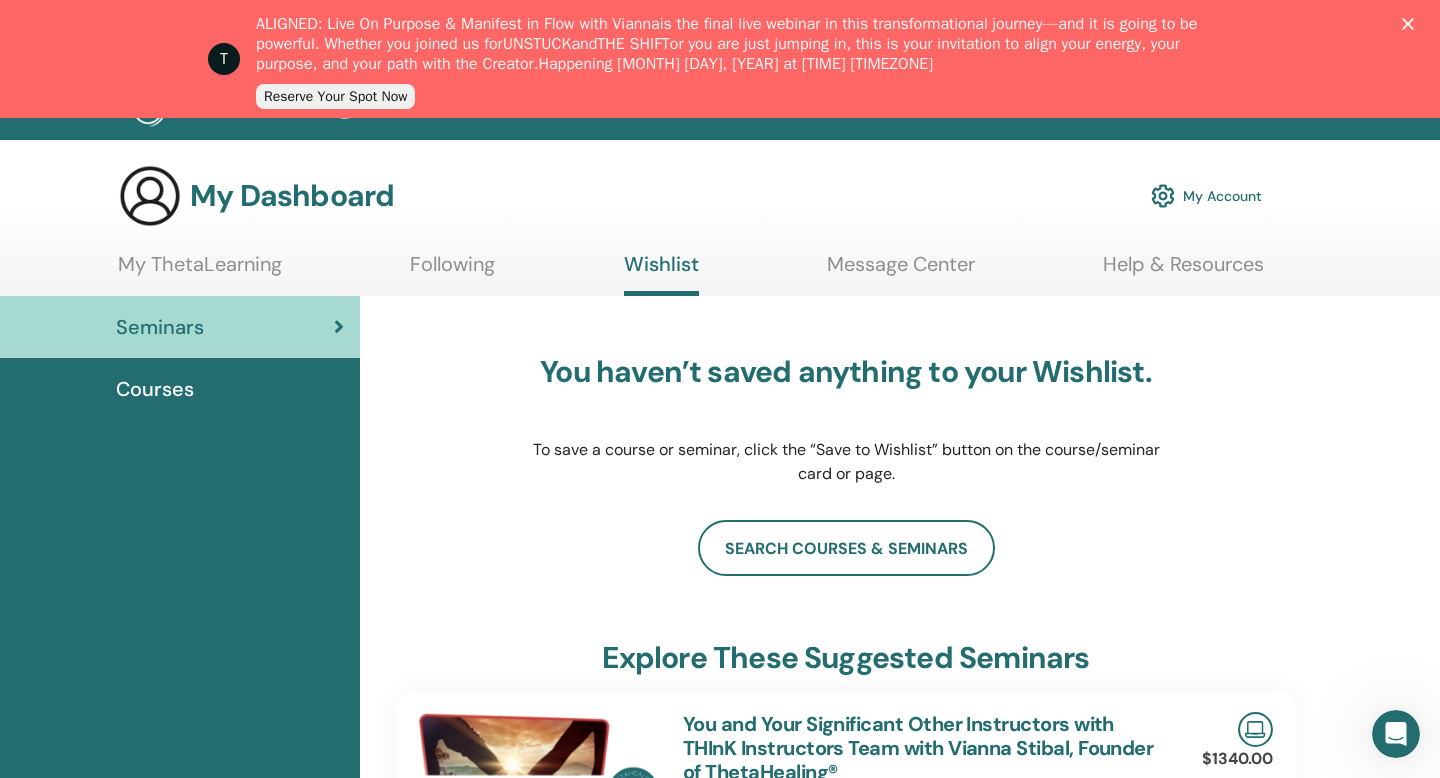 click on "Following" at bounding box center (452, 271) 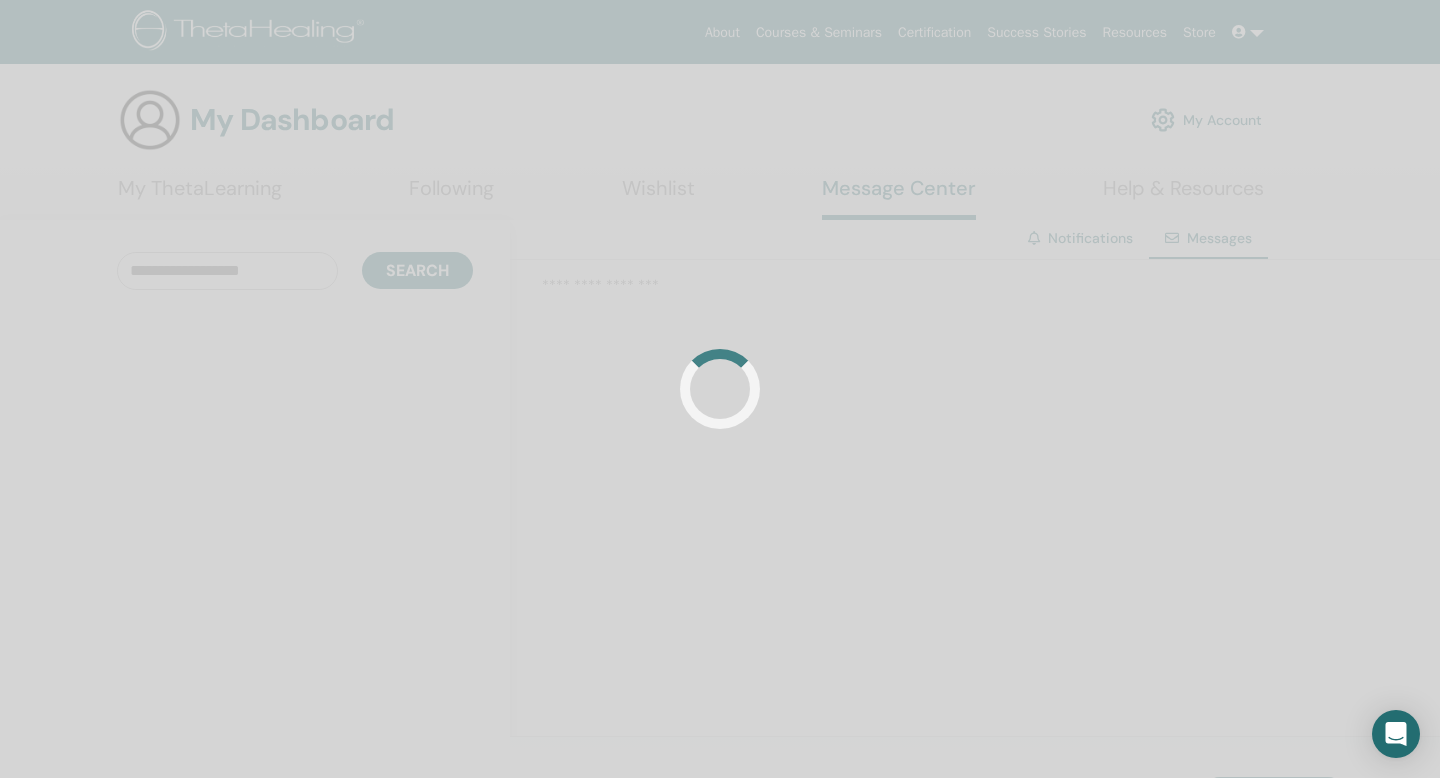 scroll, scrollTop: 0, scrollLeft: 0, axis: both 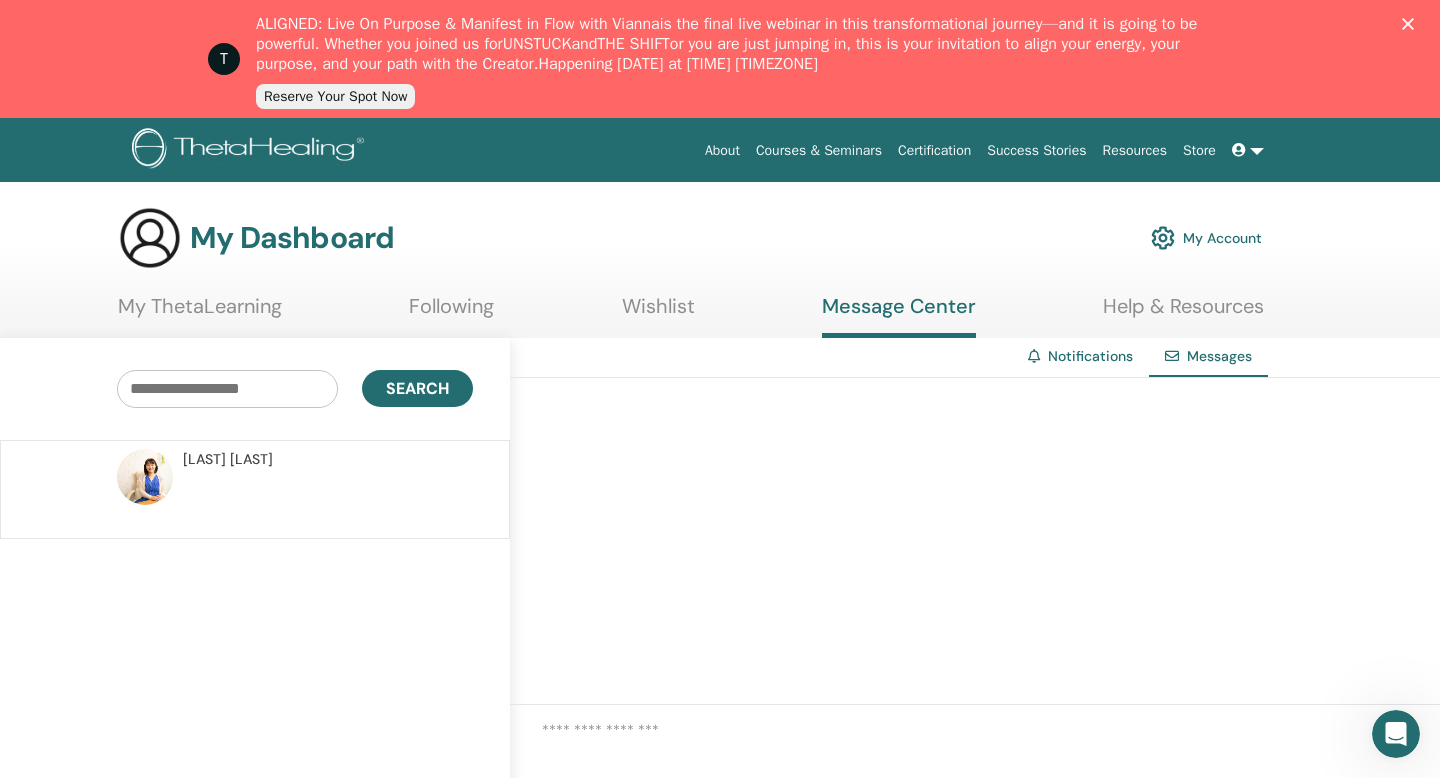 click on "Wishlist" at bounding box center (658, 313) 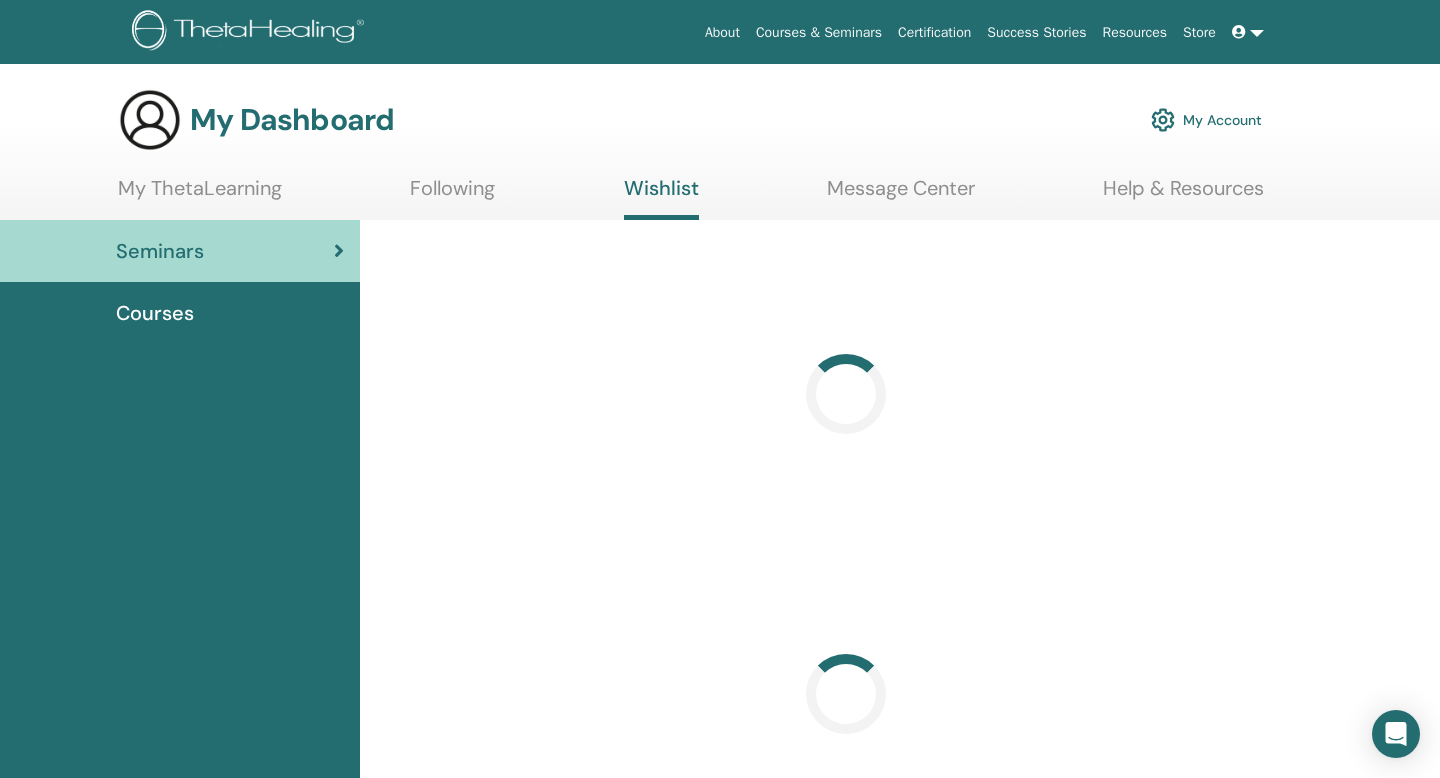 scroll, scrollTop: 0, scrollLeft: 0, axis: both 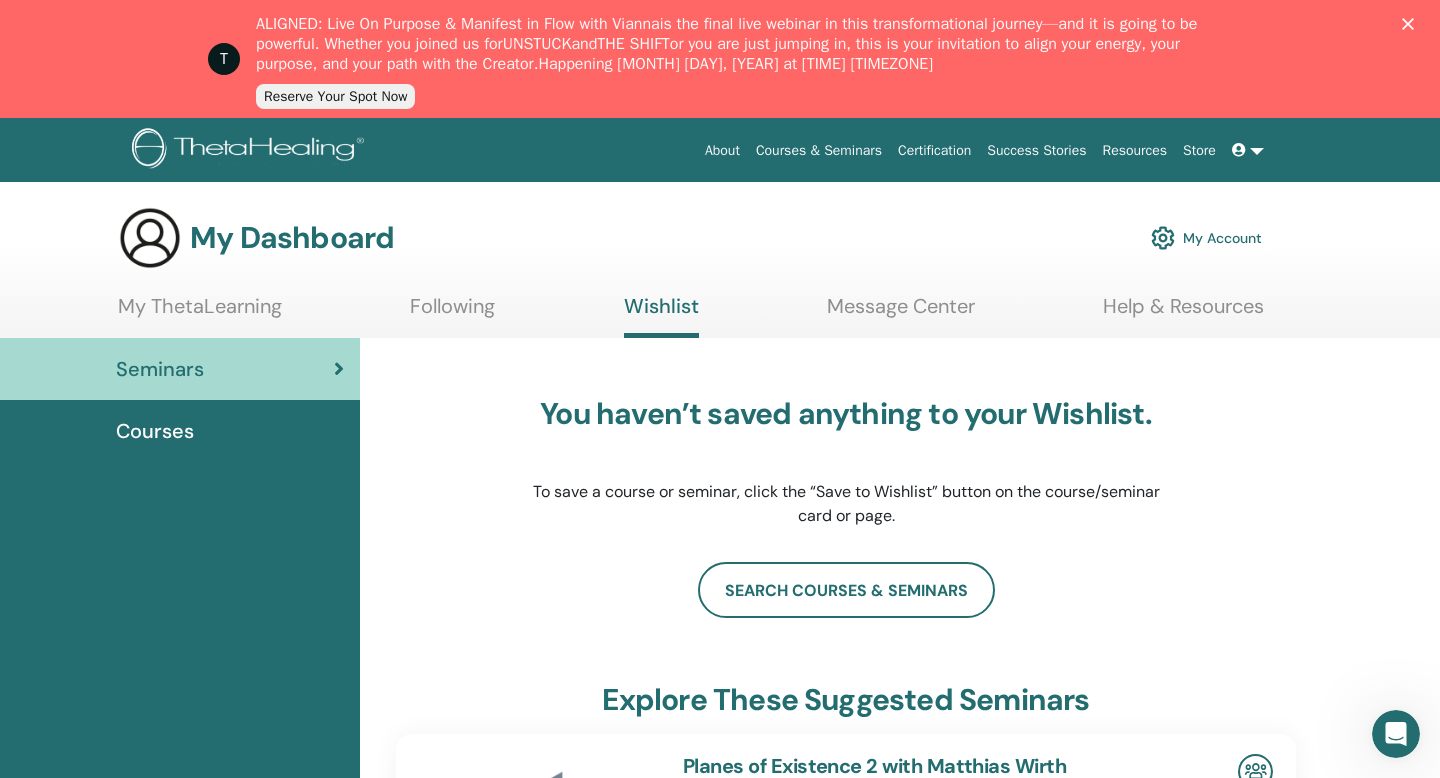 click on "Following" at bounding box center [452, 313] 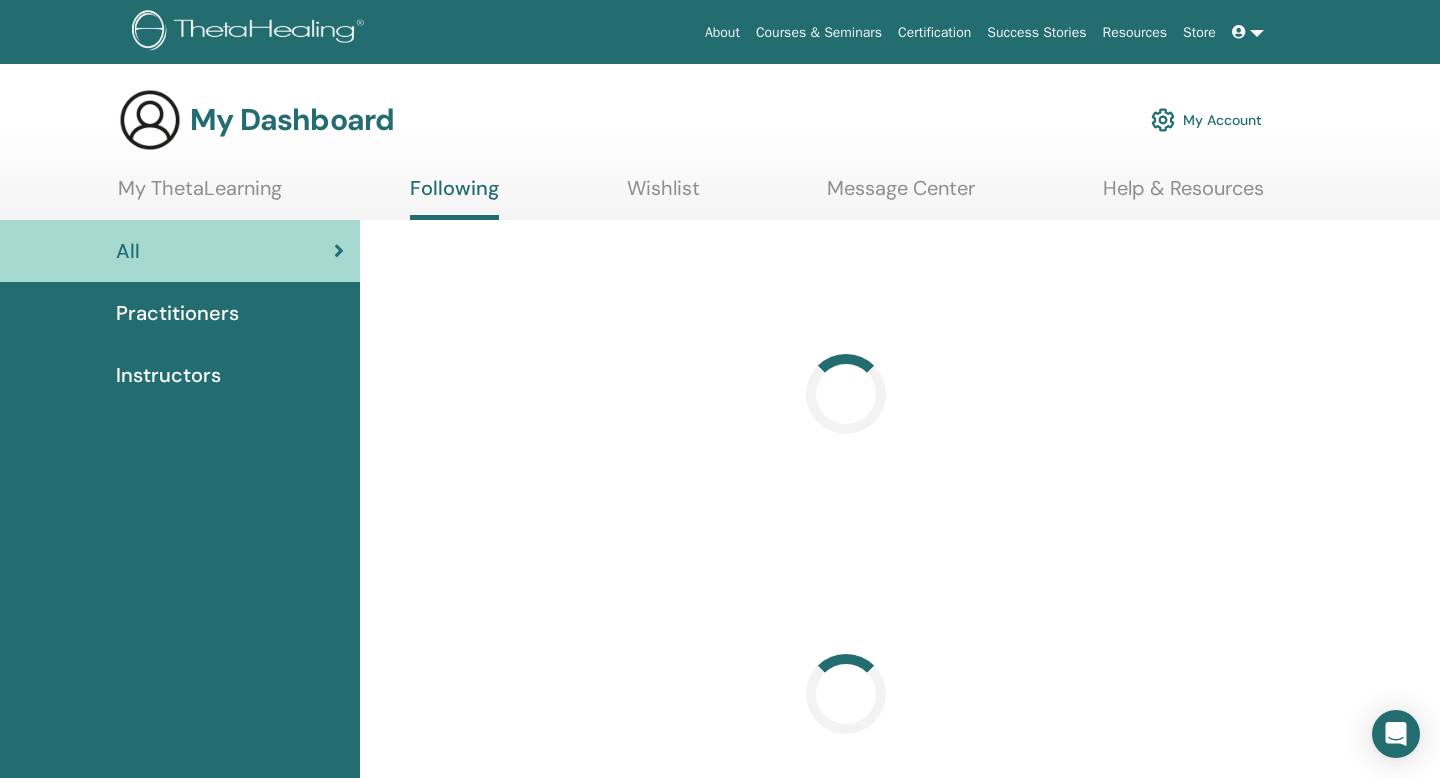 scroll, scrollTop: 0, scrollLeft: 0, axis: both 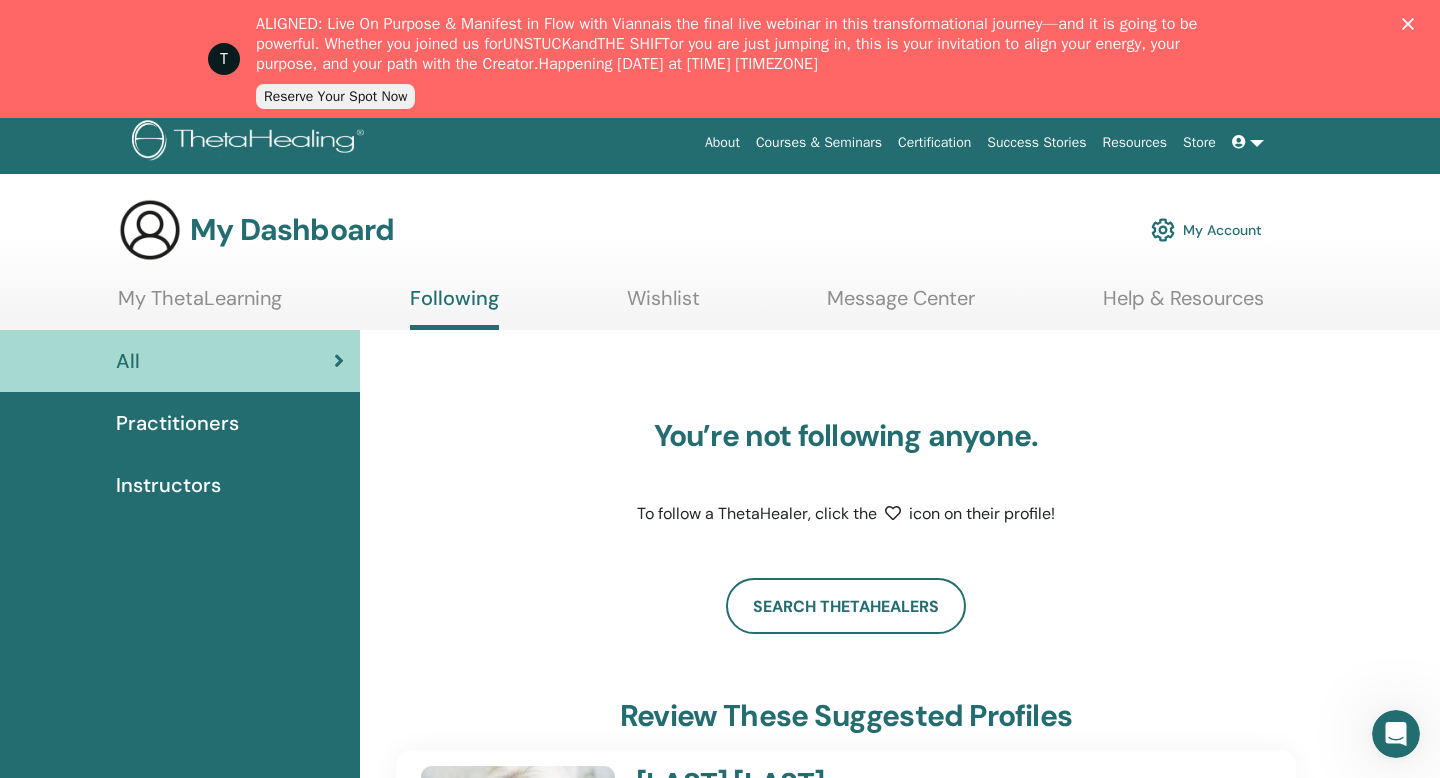 click on "My ThetaLearning" at bounding box center (200, 305) 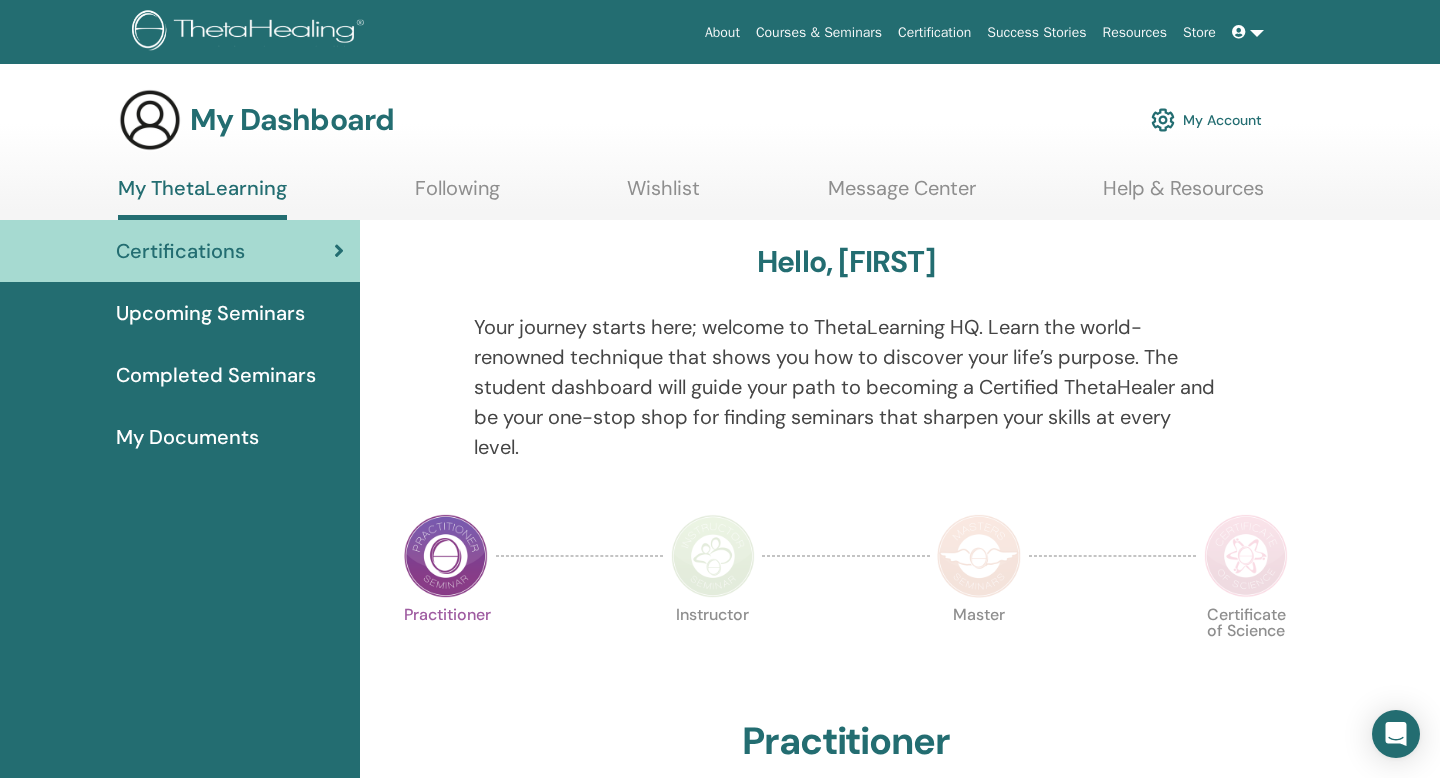 scroll, scrollTop: 0, scrollLeft: 0, axis: both 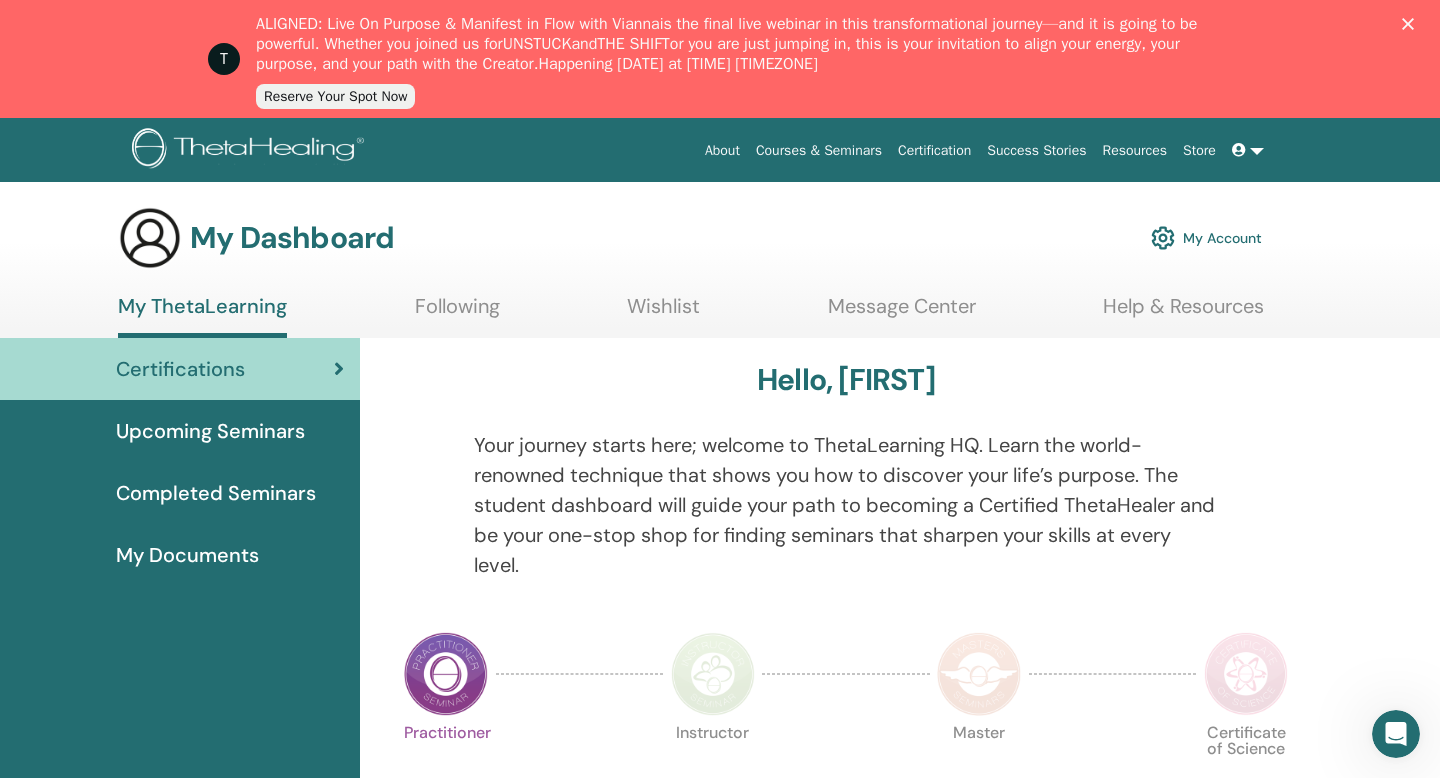 click at bounding box center (1241, 150) 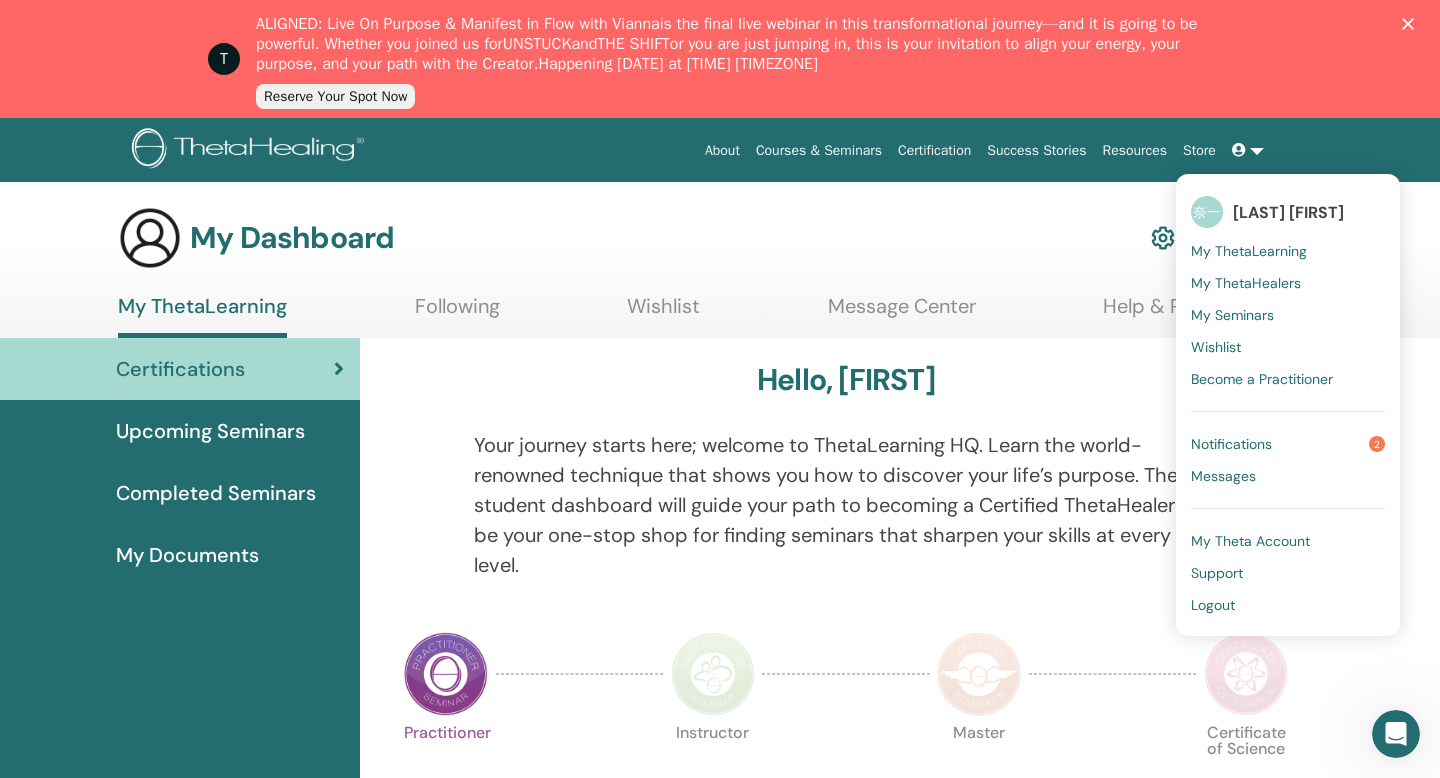 click at bounding box center (1241, 150) 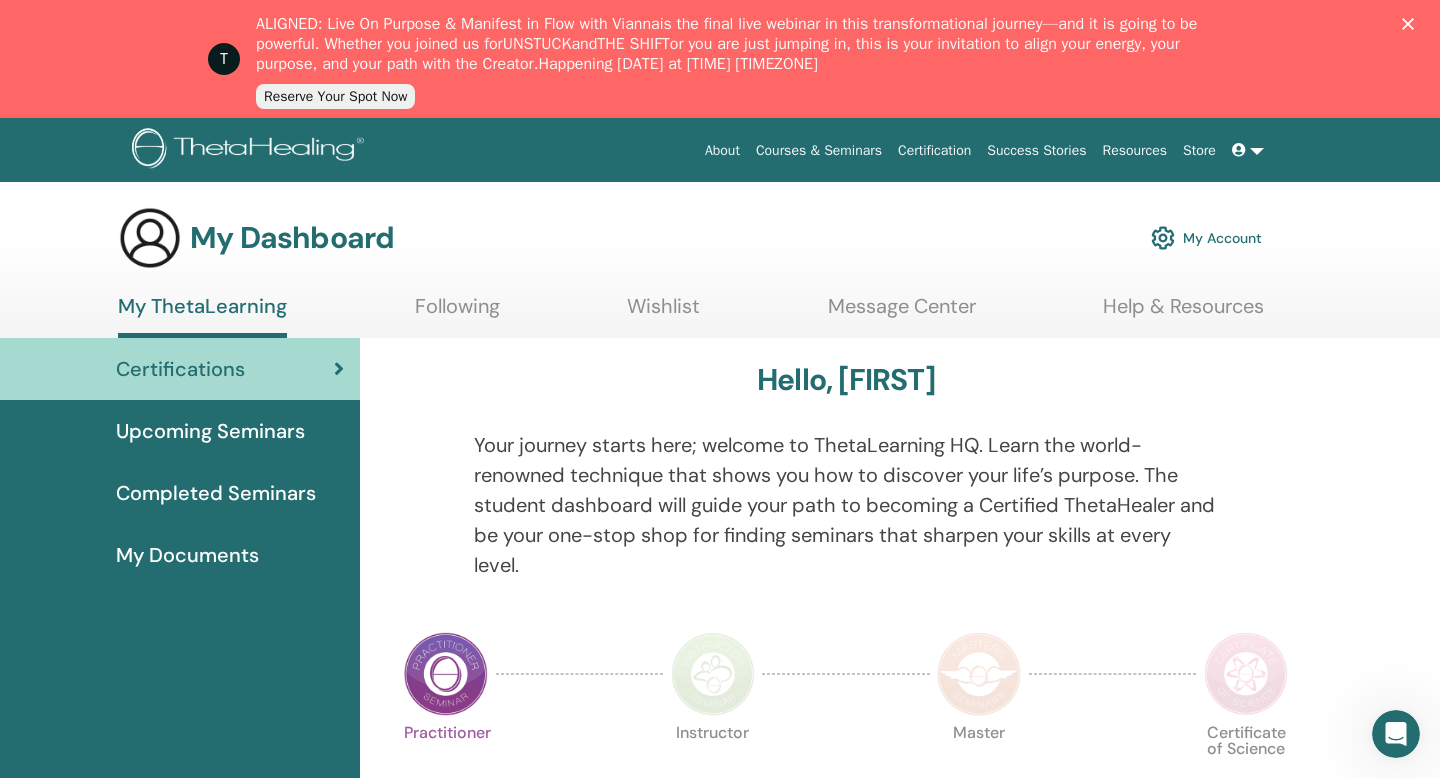click at bounding box center (1241, 150) 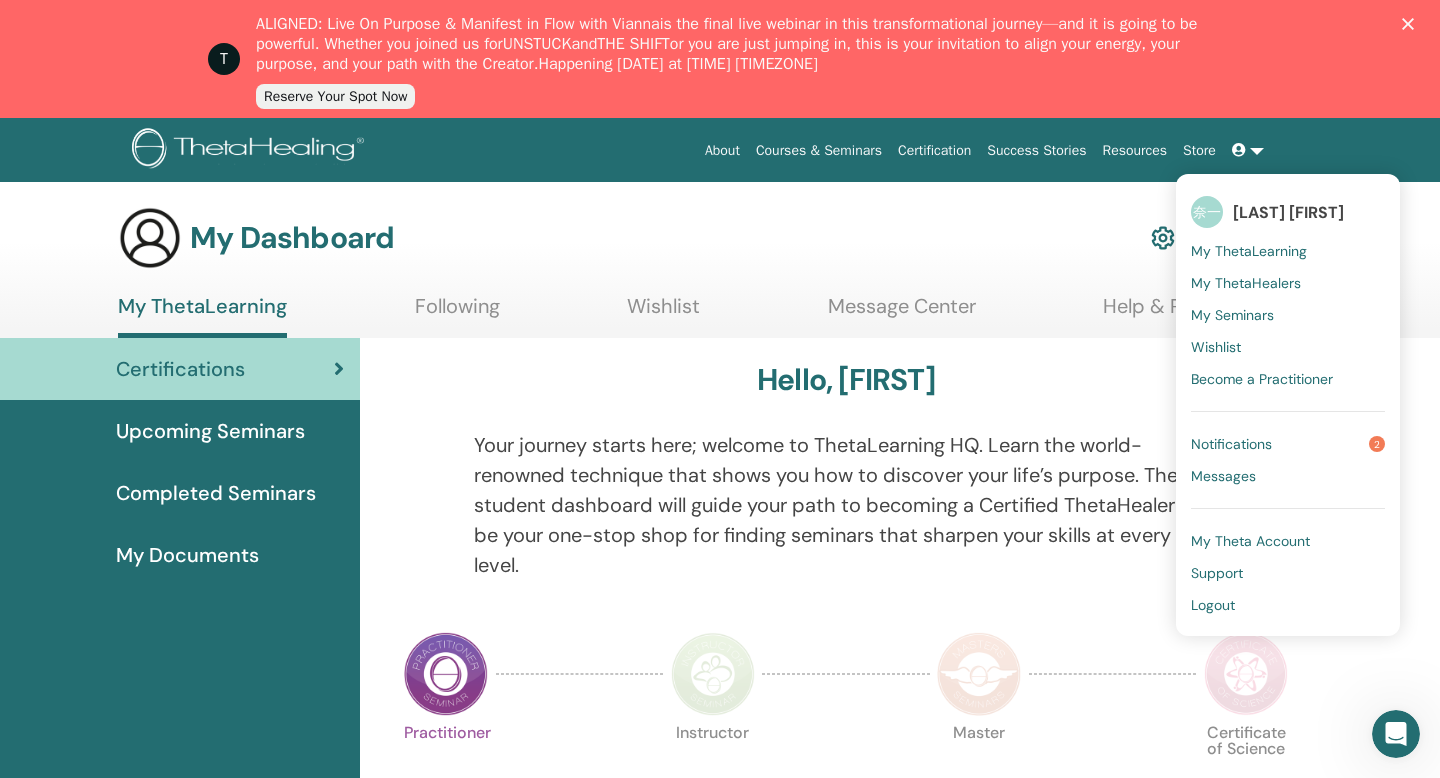 click on "Notifications" at bounding box center (1231, 444) 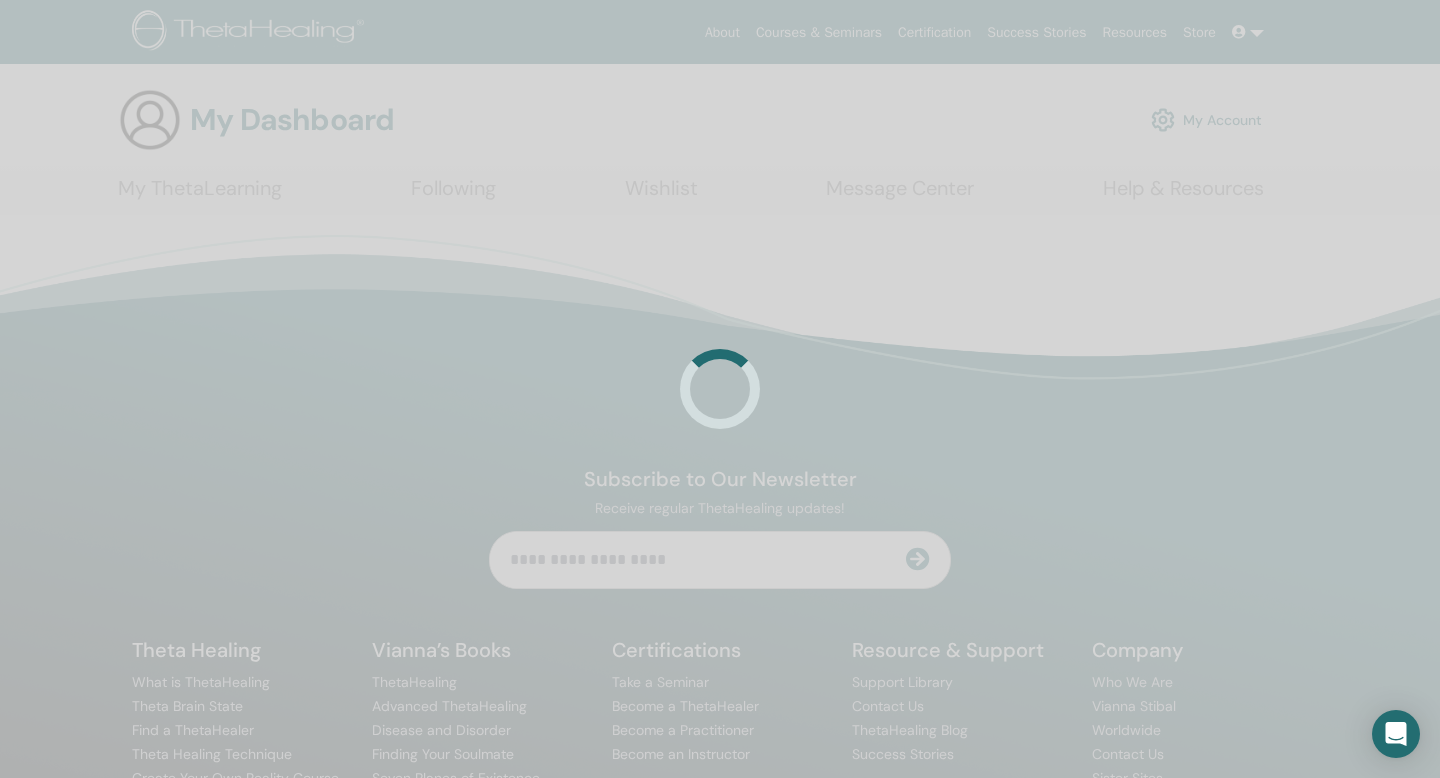 scroll, scrollTop: 0, scrollLeft: 0, axis: both 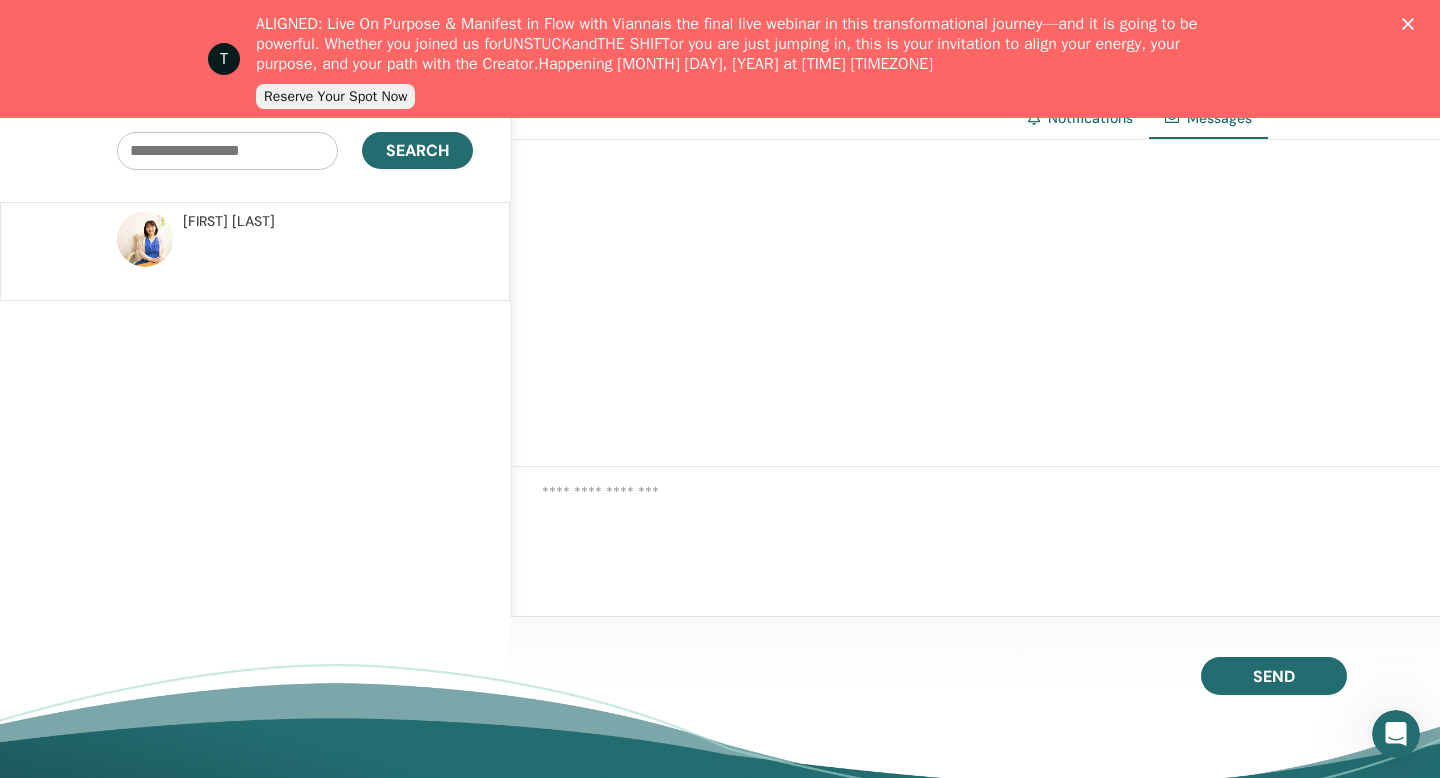 click on "Search" at bounding box center (255, 151) 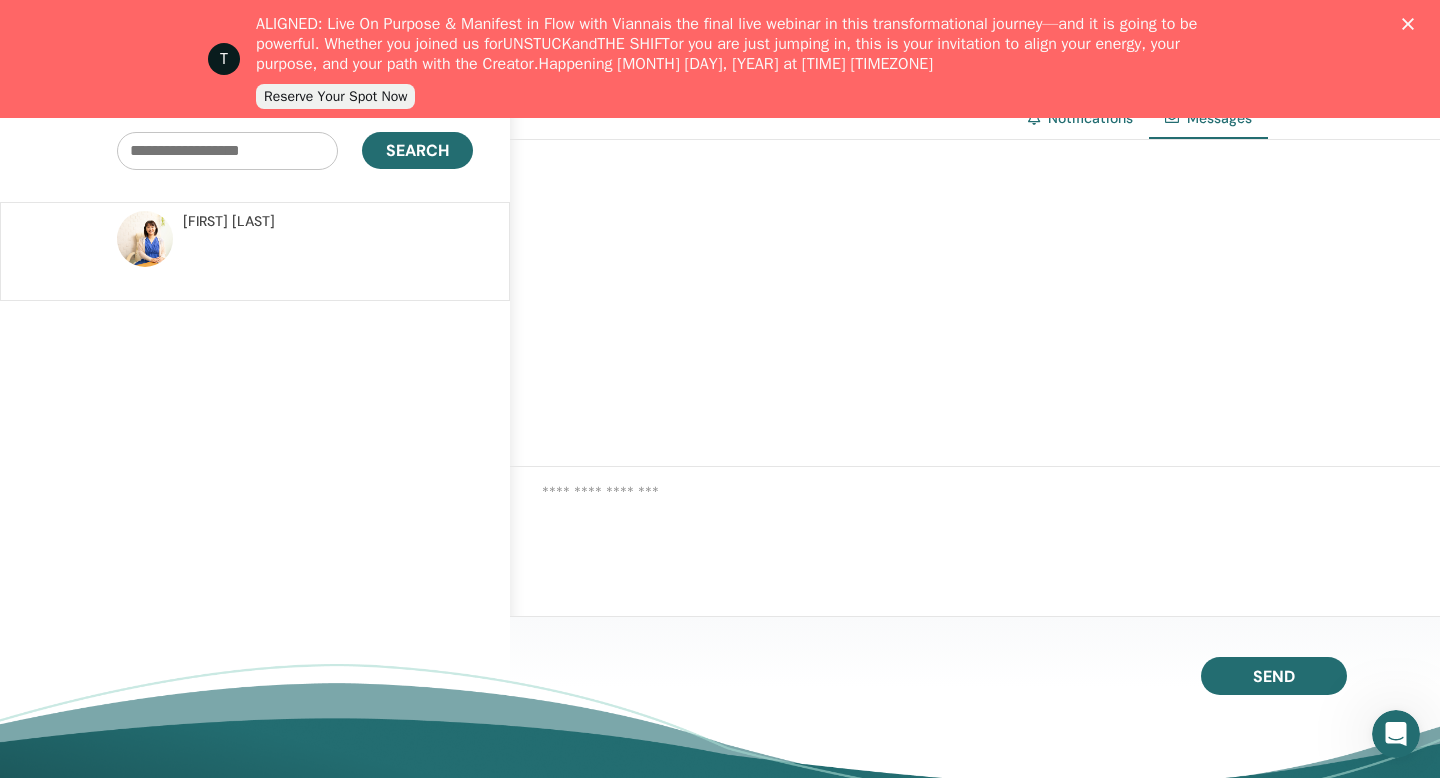 click on "りりこ   山口" at bounding box center [229, 221] 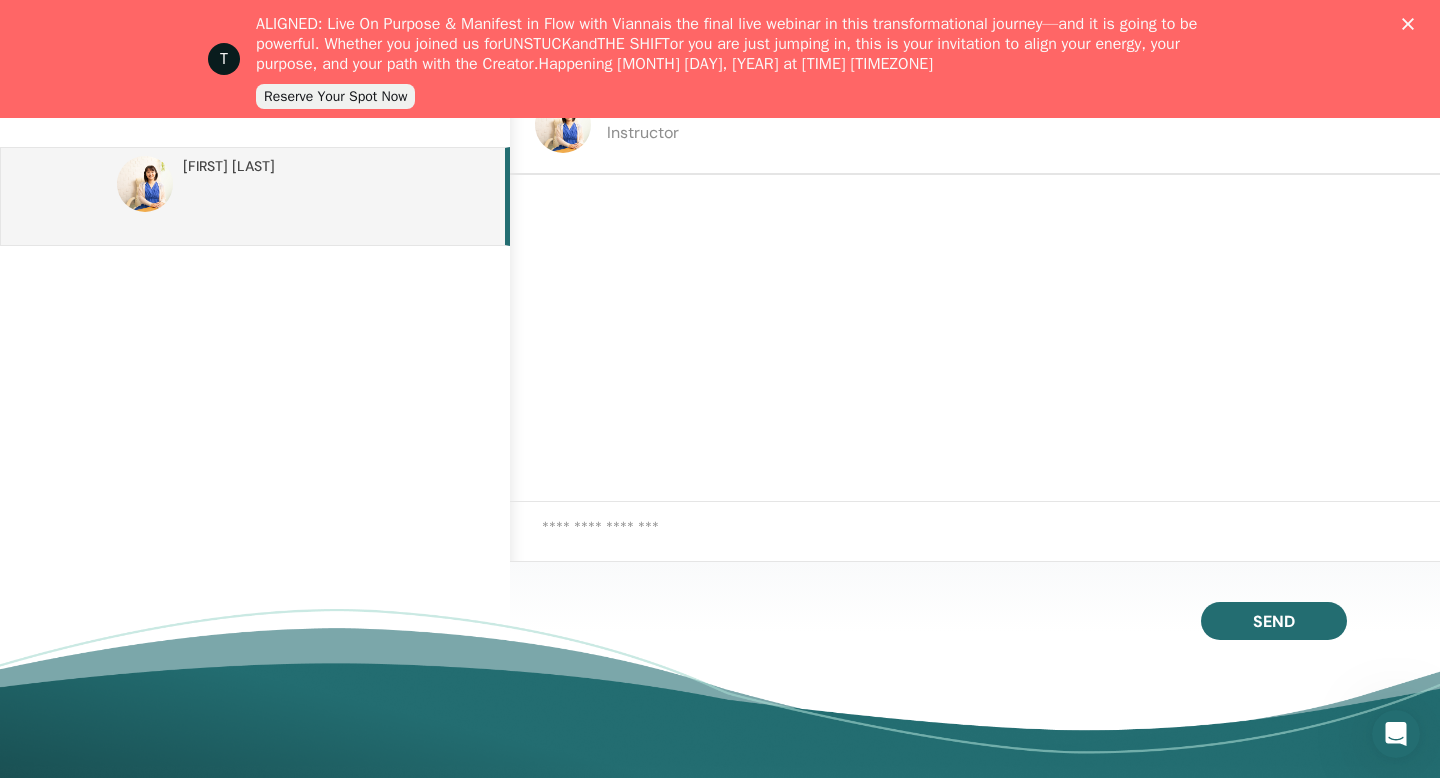 scroll, scrollTop: 223, scrollLeft: 0, axis: vertical 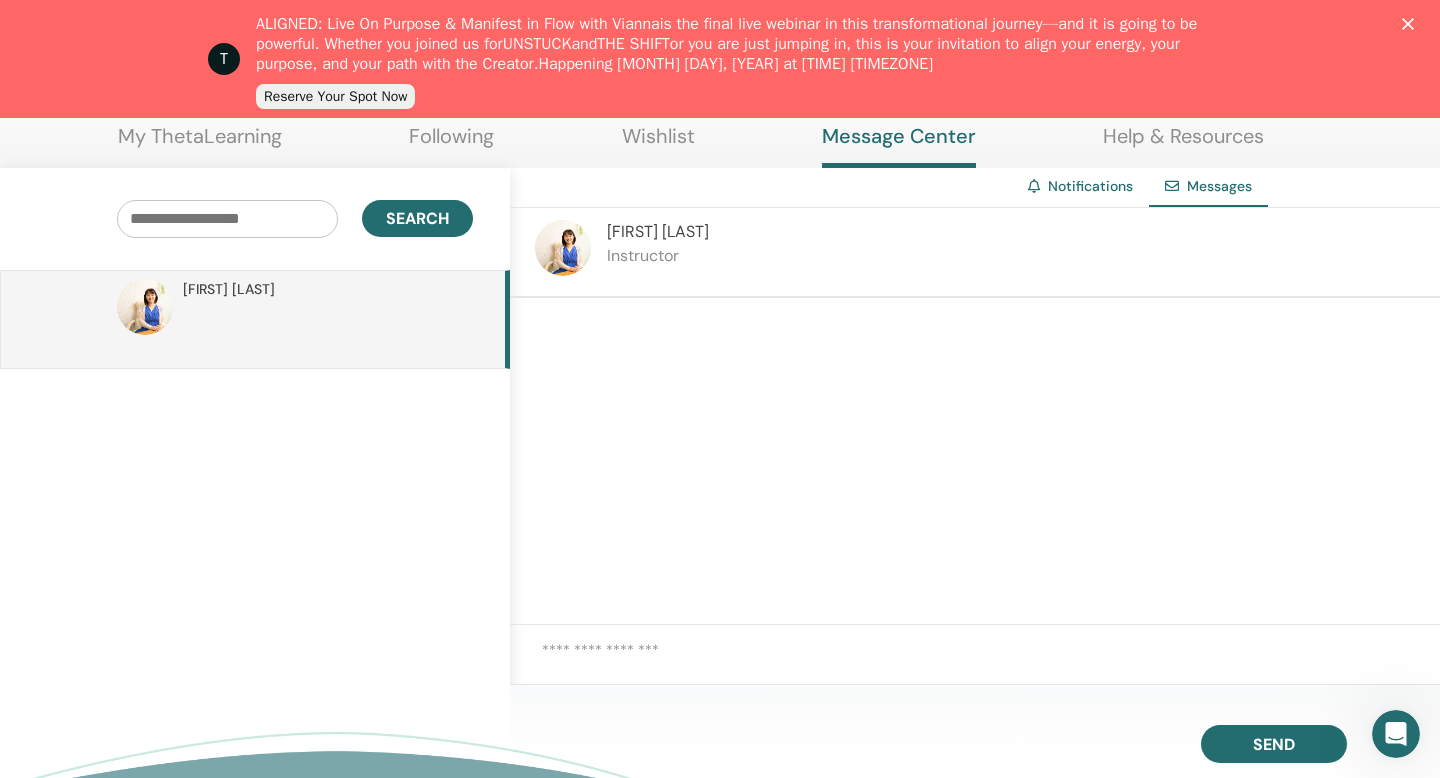 click at bounding box center (975, 461) 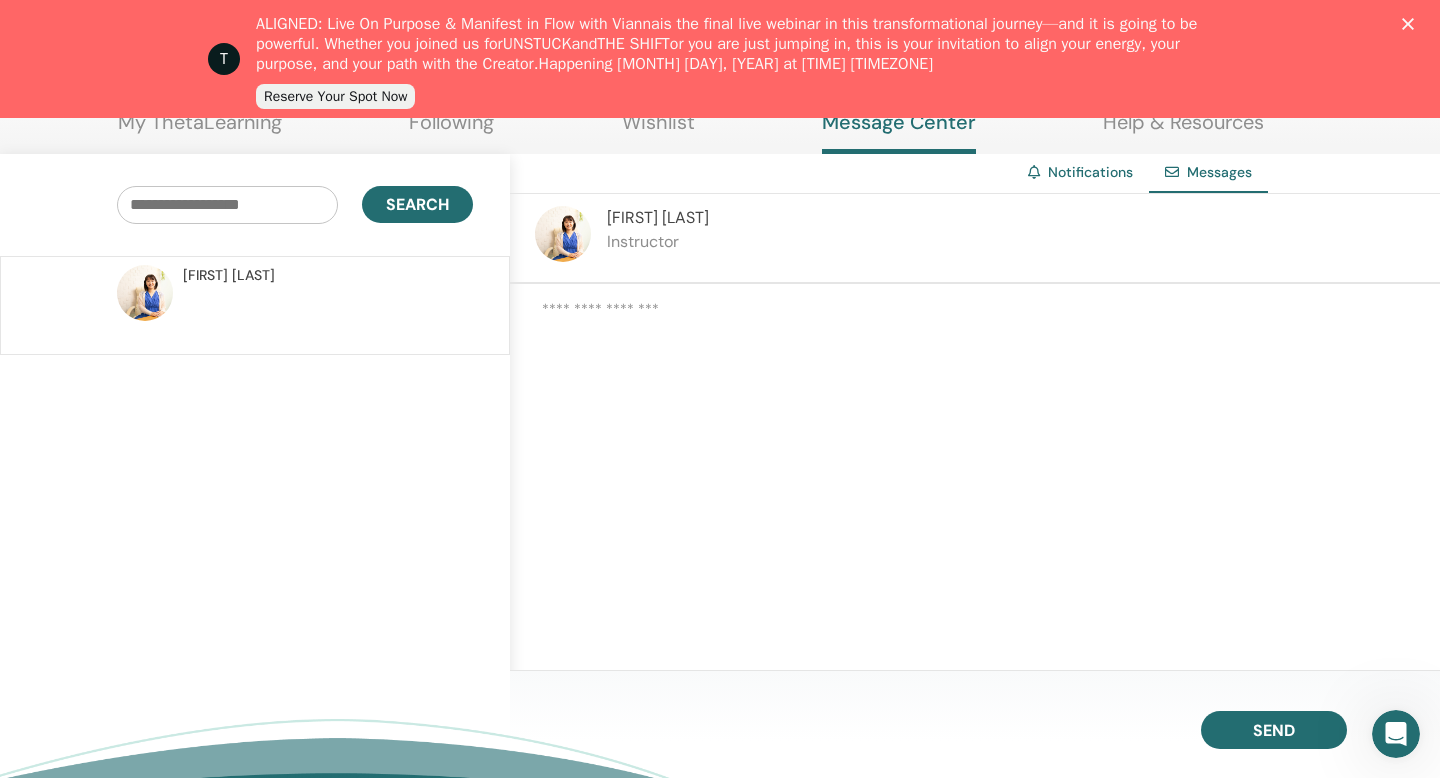 scroll, scrollTop: 281, scrollLeft: 0, axis: vertical 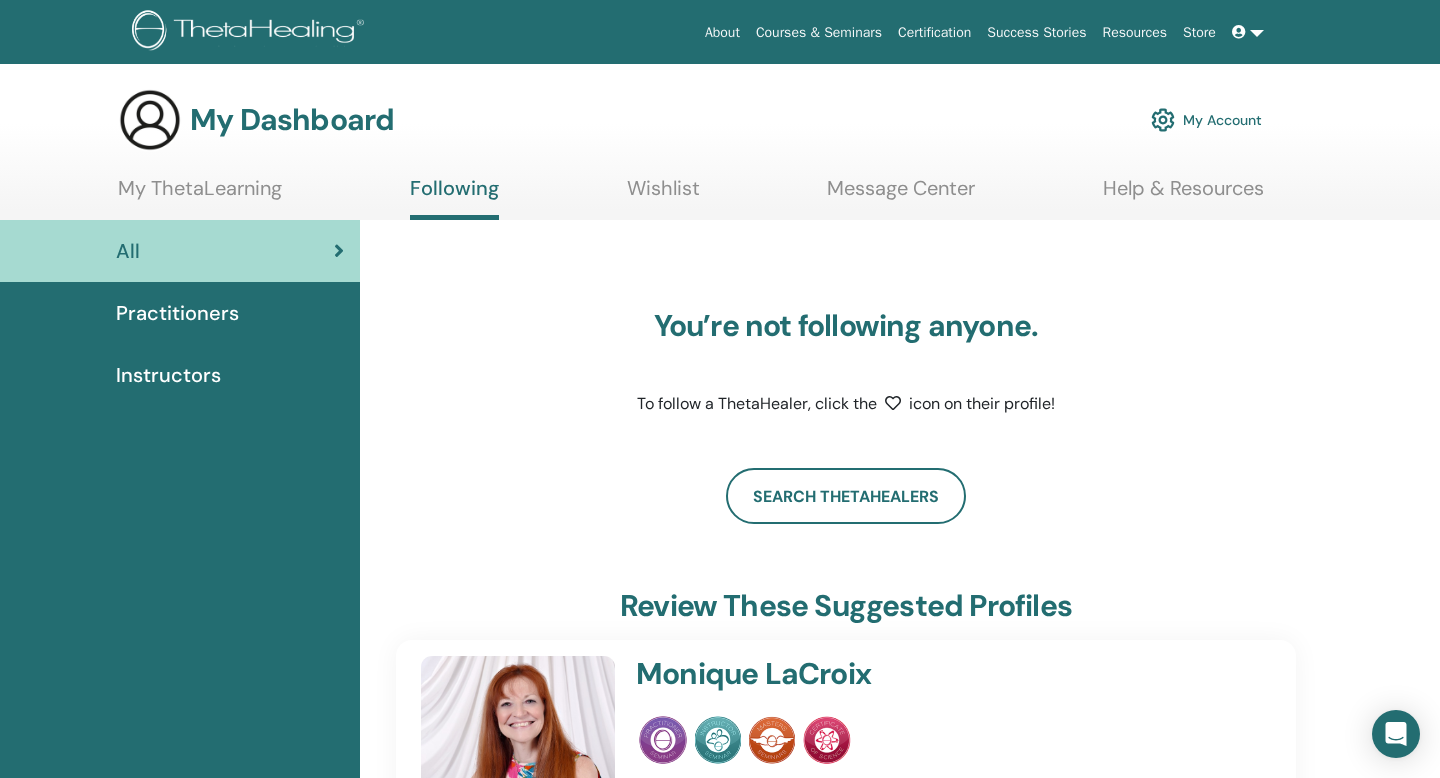 click on "My ThetaLearning" at bounding box center (200, 195) 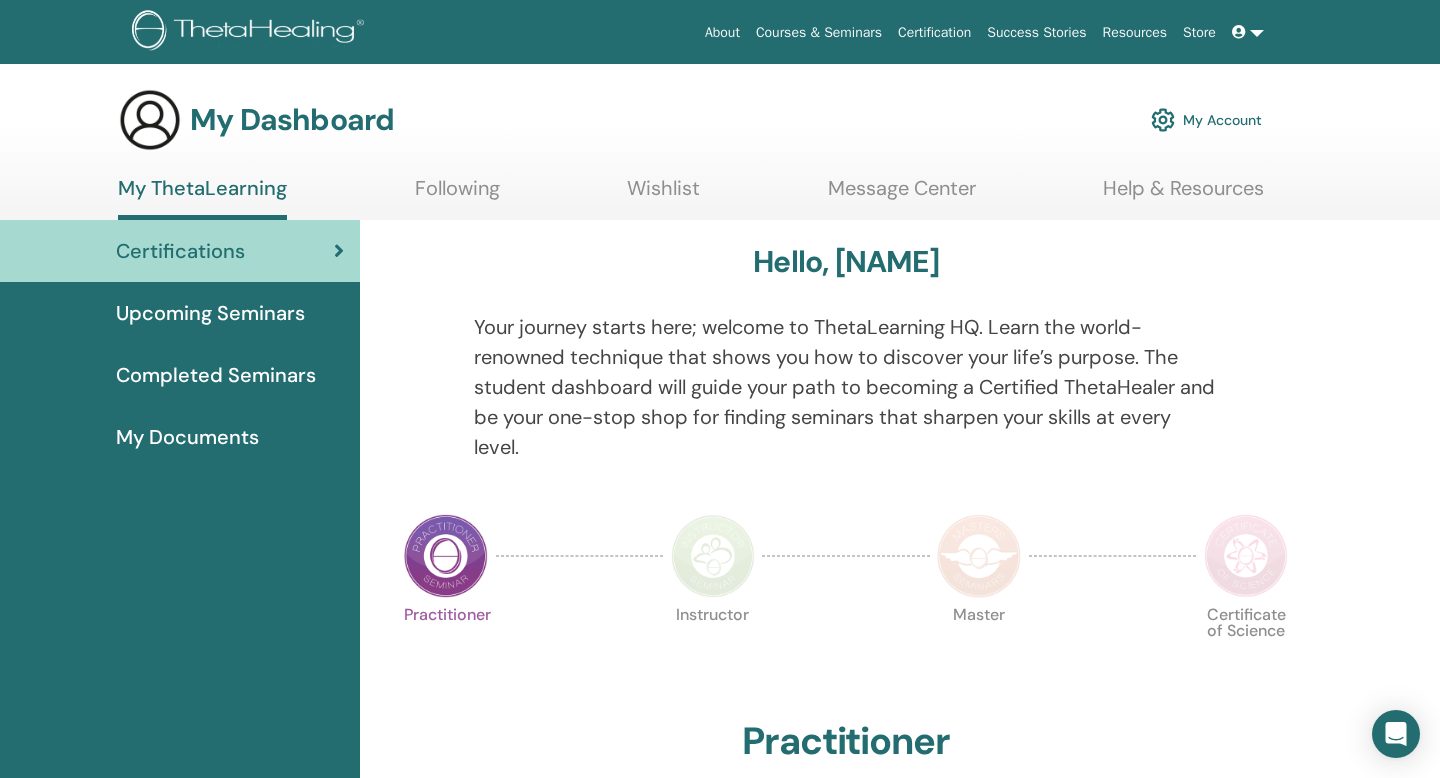 scroll, scrollTop: 0, scrollLeft: 0, axis: both 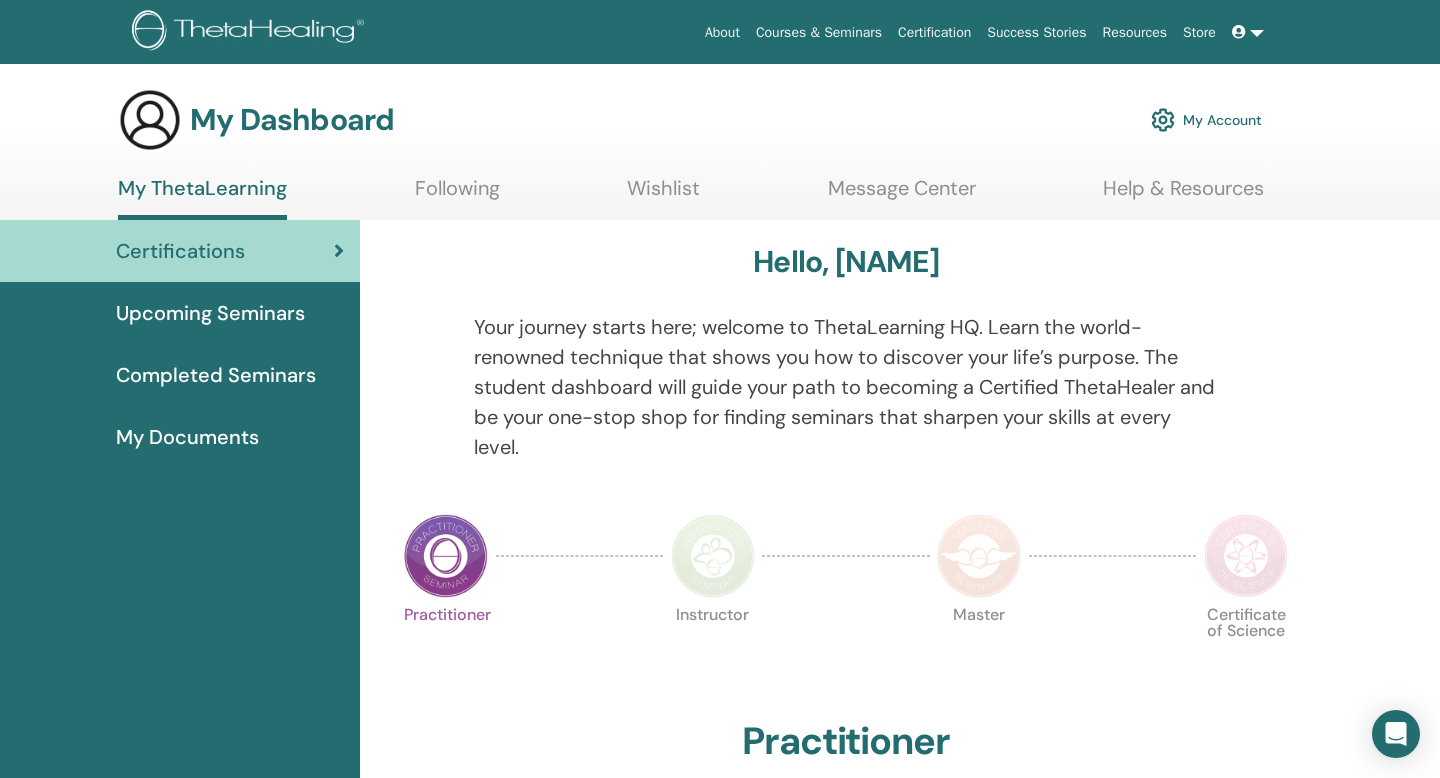 click at bounding box center [1239, 32] 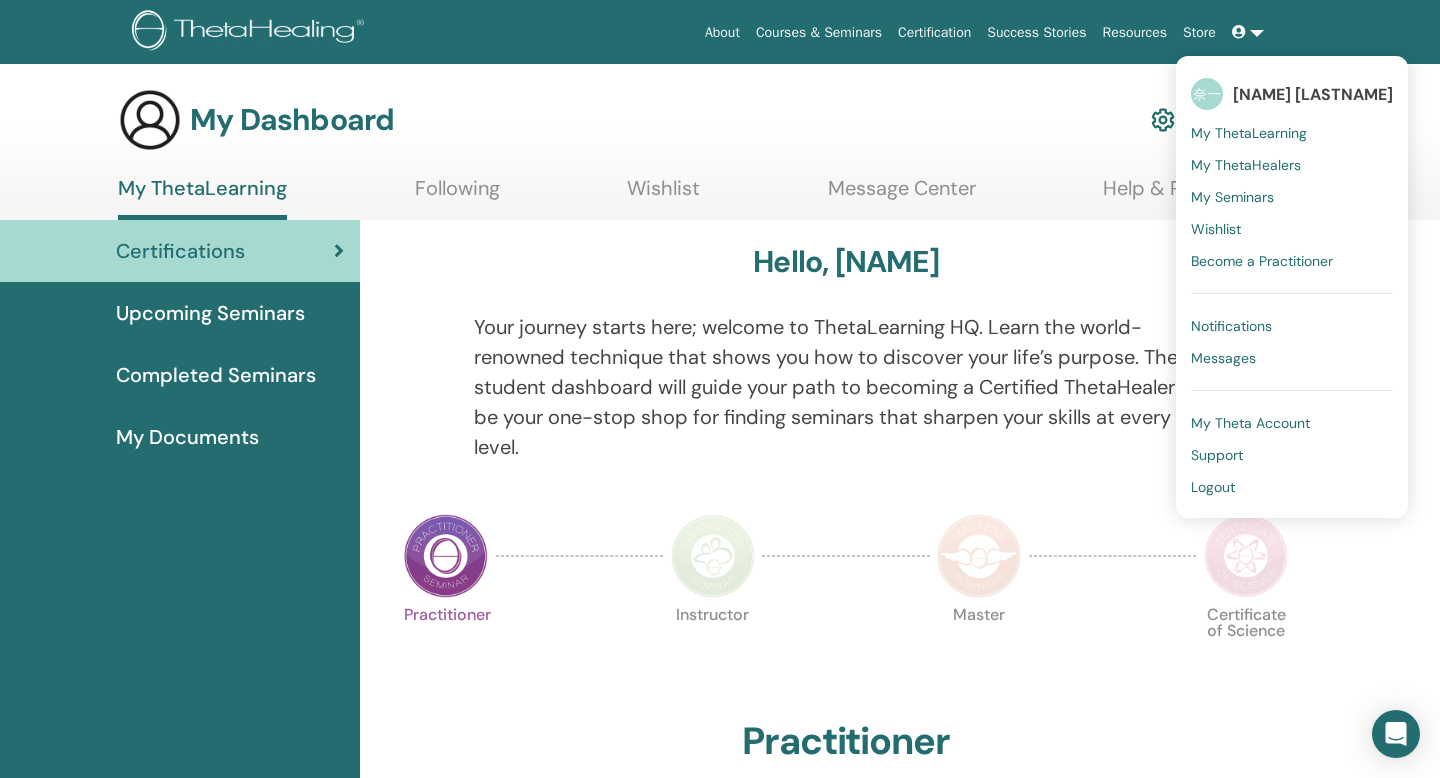 click on "[NAME] [LASTNAME]" at bounding box center [1313, 94] 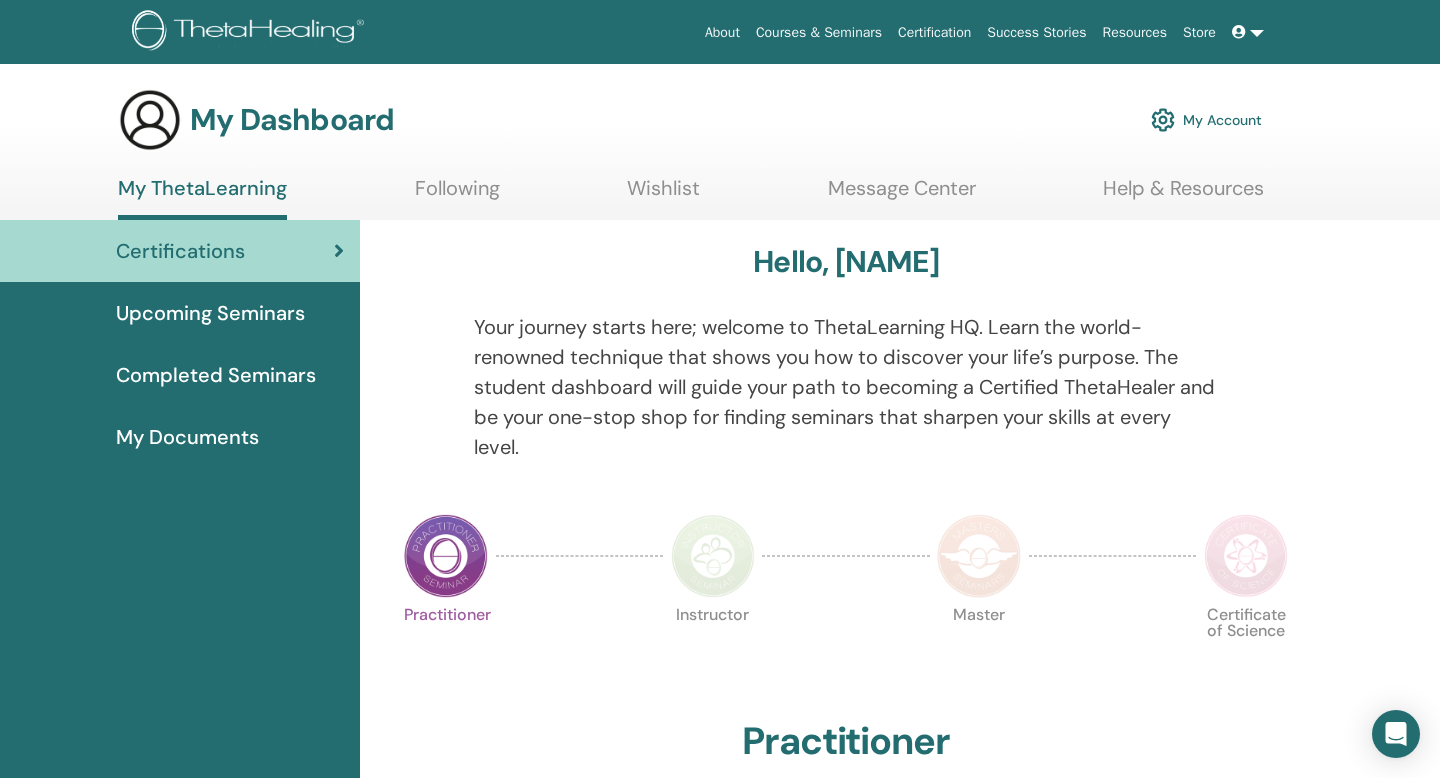 click on "My Account" at bounding box center (1206, 120) 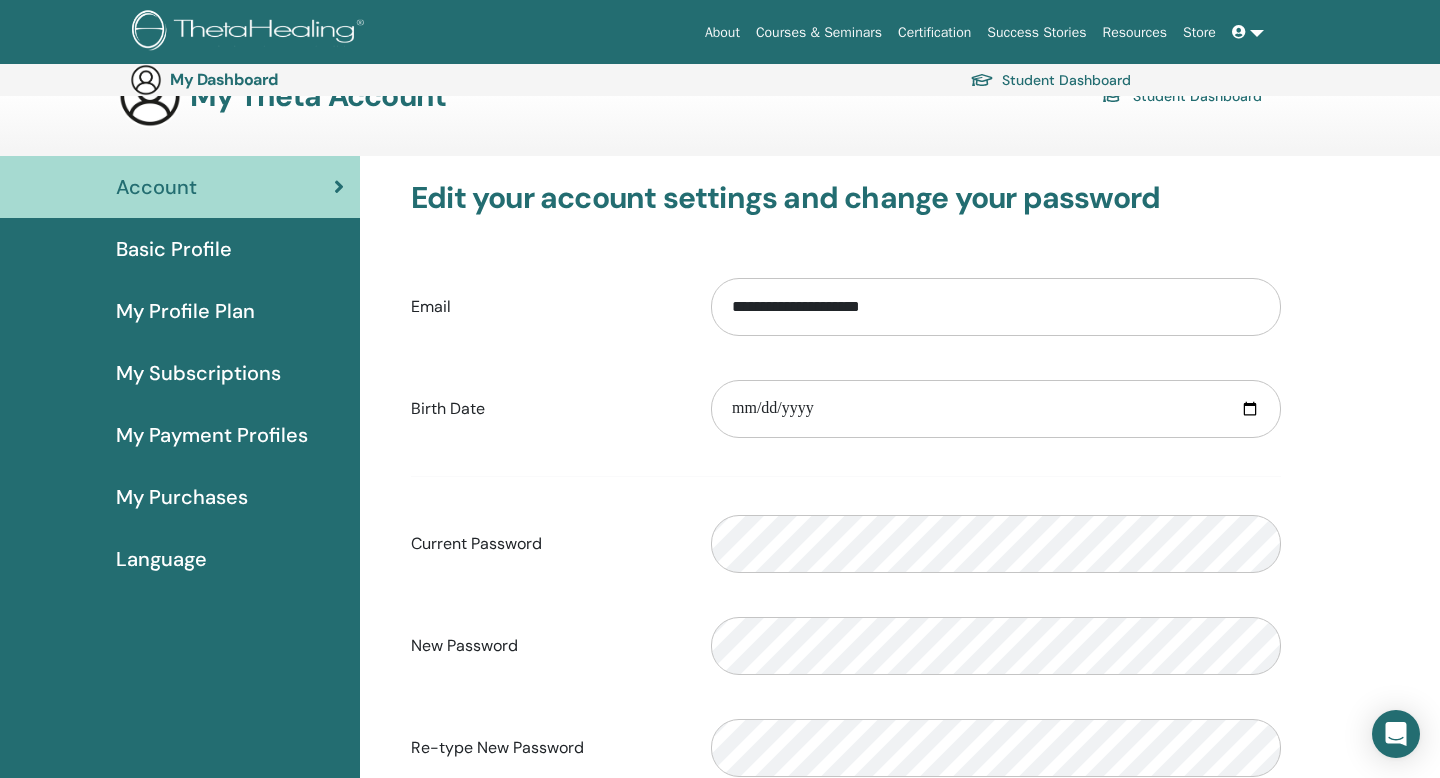 scroll, scrollTop: 0, scrollLeft: 0, axis: both 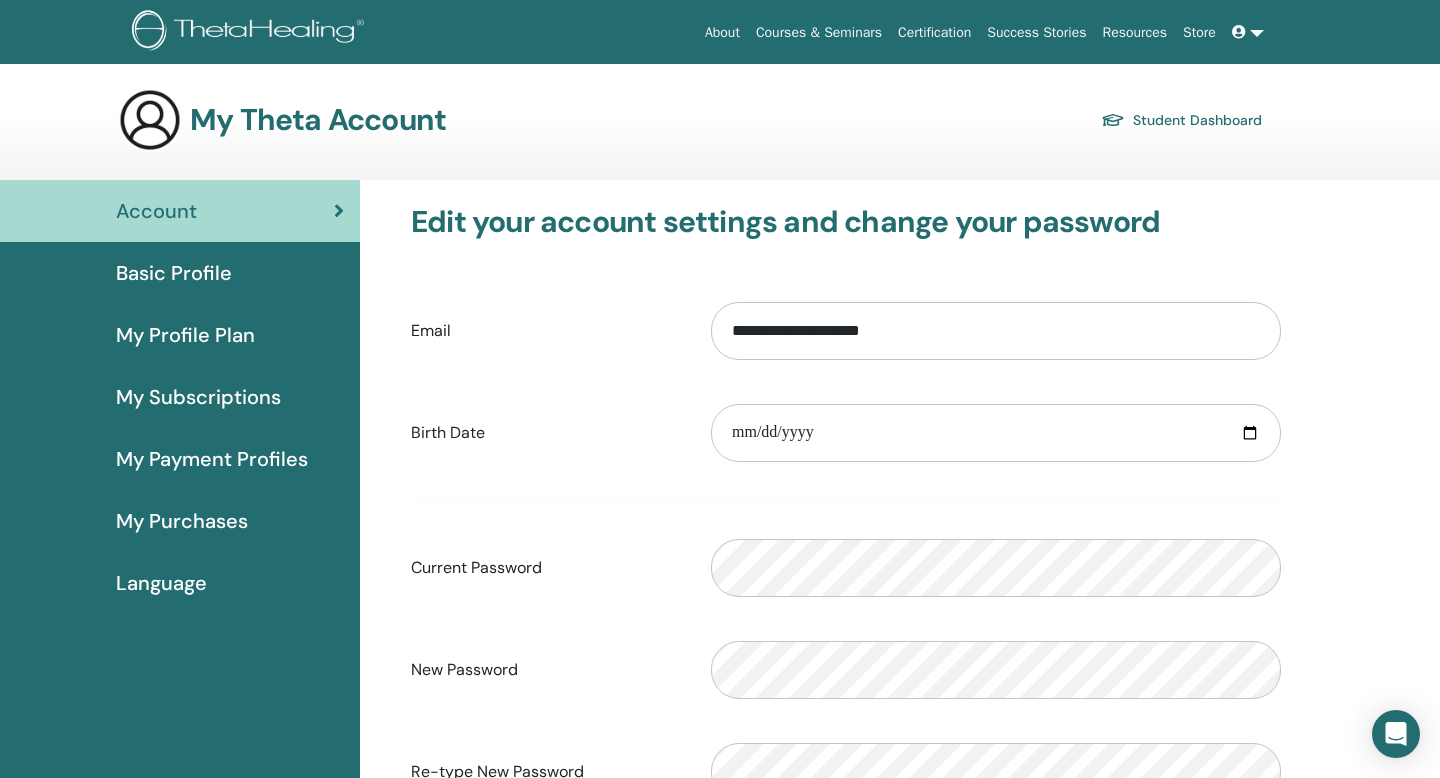 click on "Student Dashboard" at bounding box center (1181, 120) 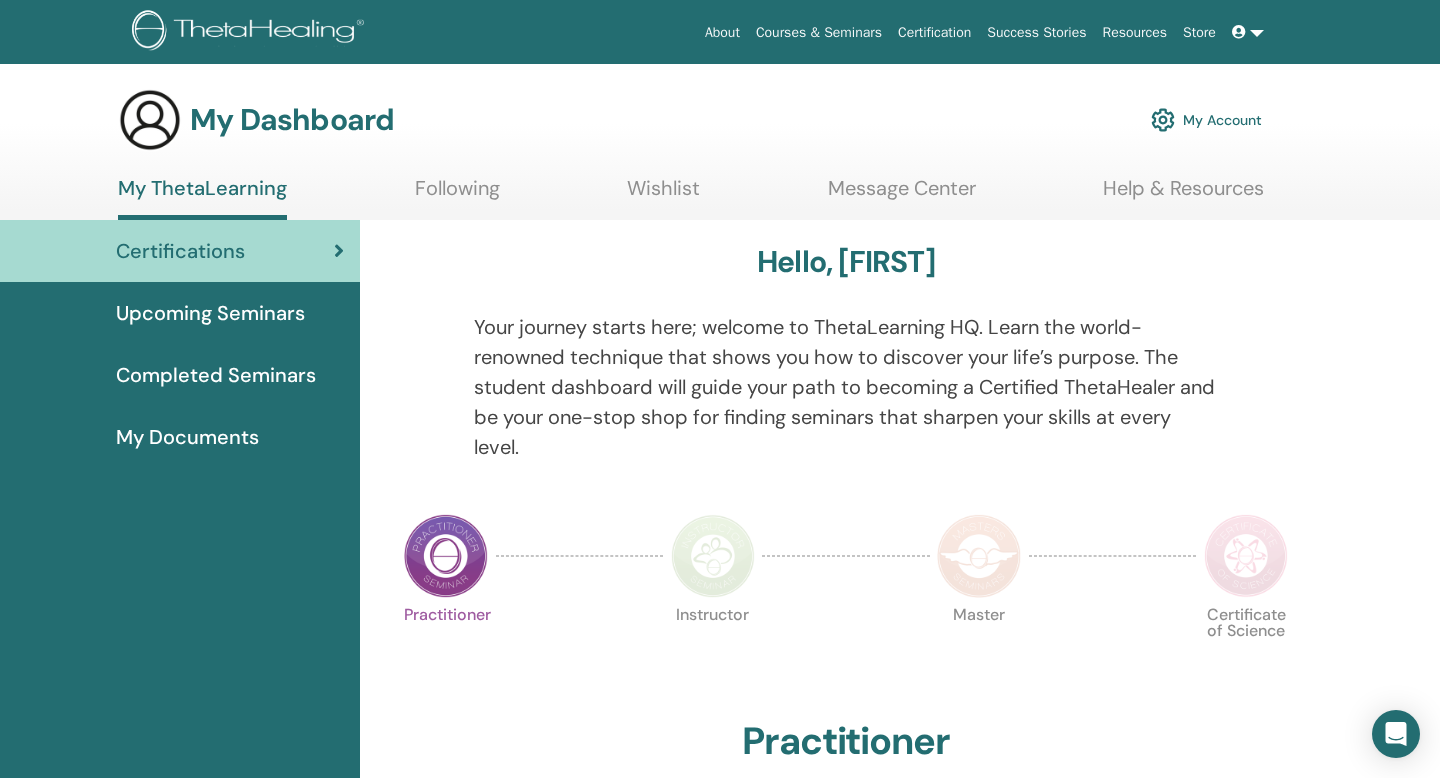 scroll, scrollTop: 0, scrollLeft: 0, axis: both 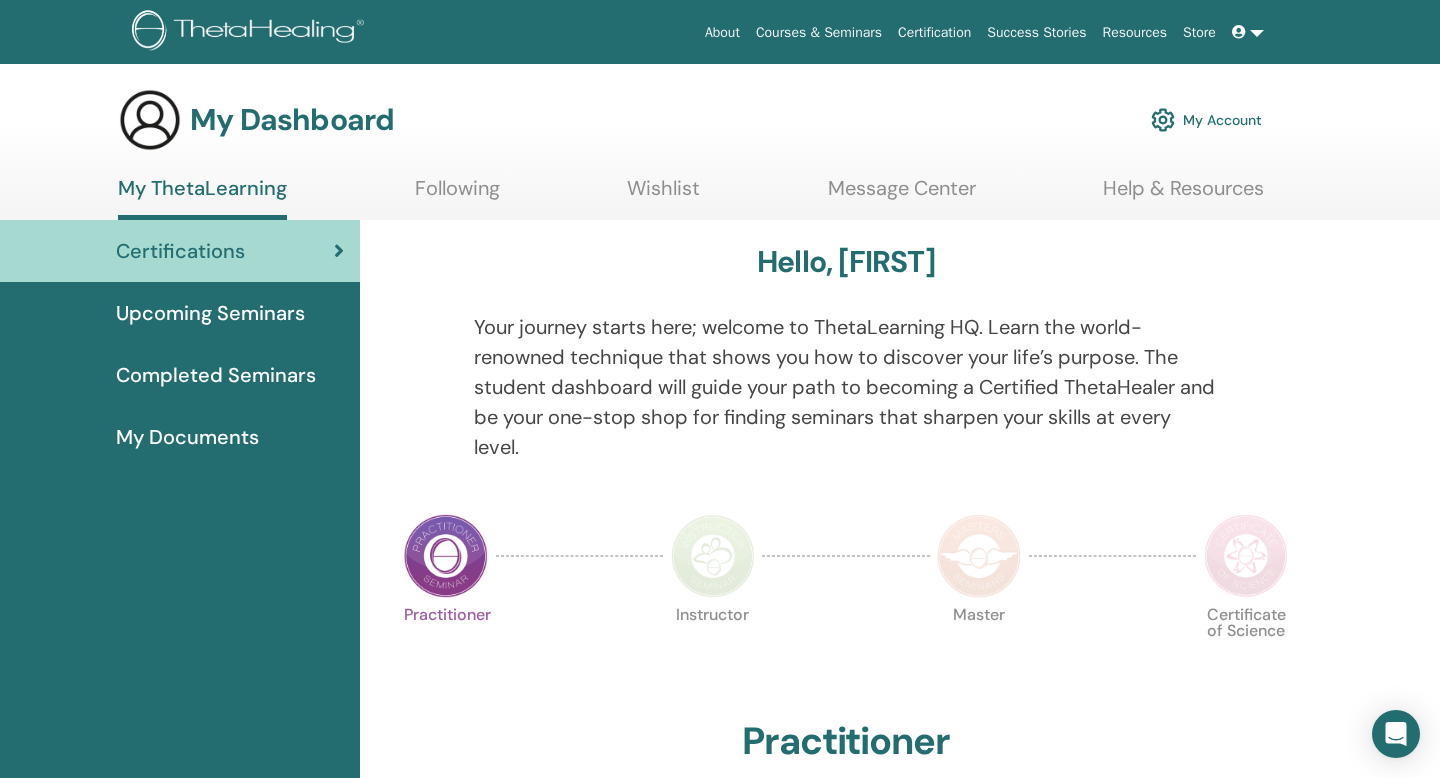 click on "My Account" at bounding box center (1206, 120) 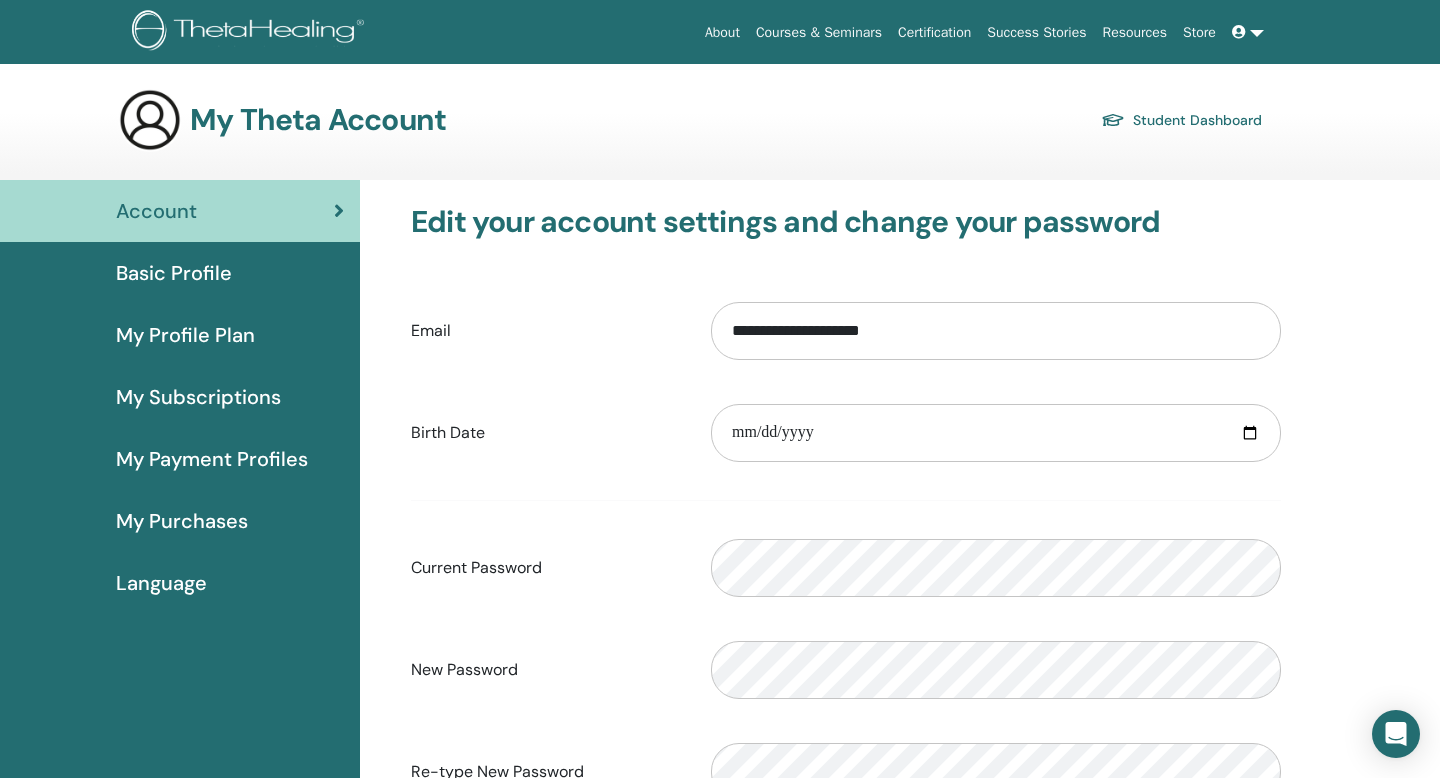 scroll, scrollTop: 0, scrollLeft: 0, axis: both 